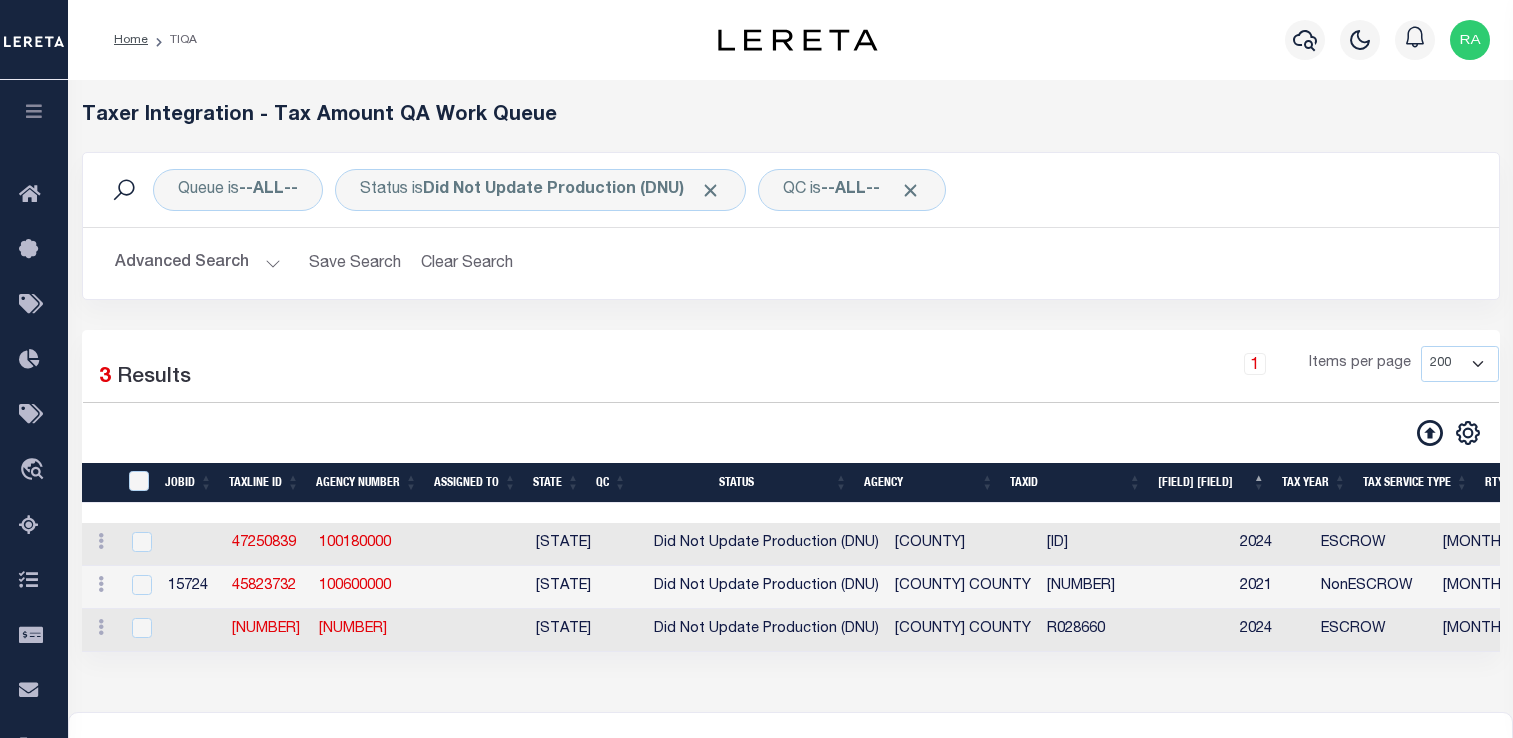 scroll, scrollTop: 0, scrollLeft: 0, axis: both 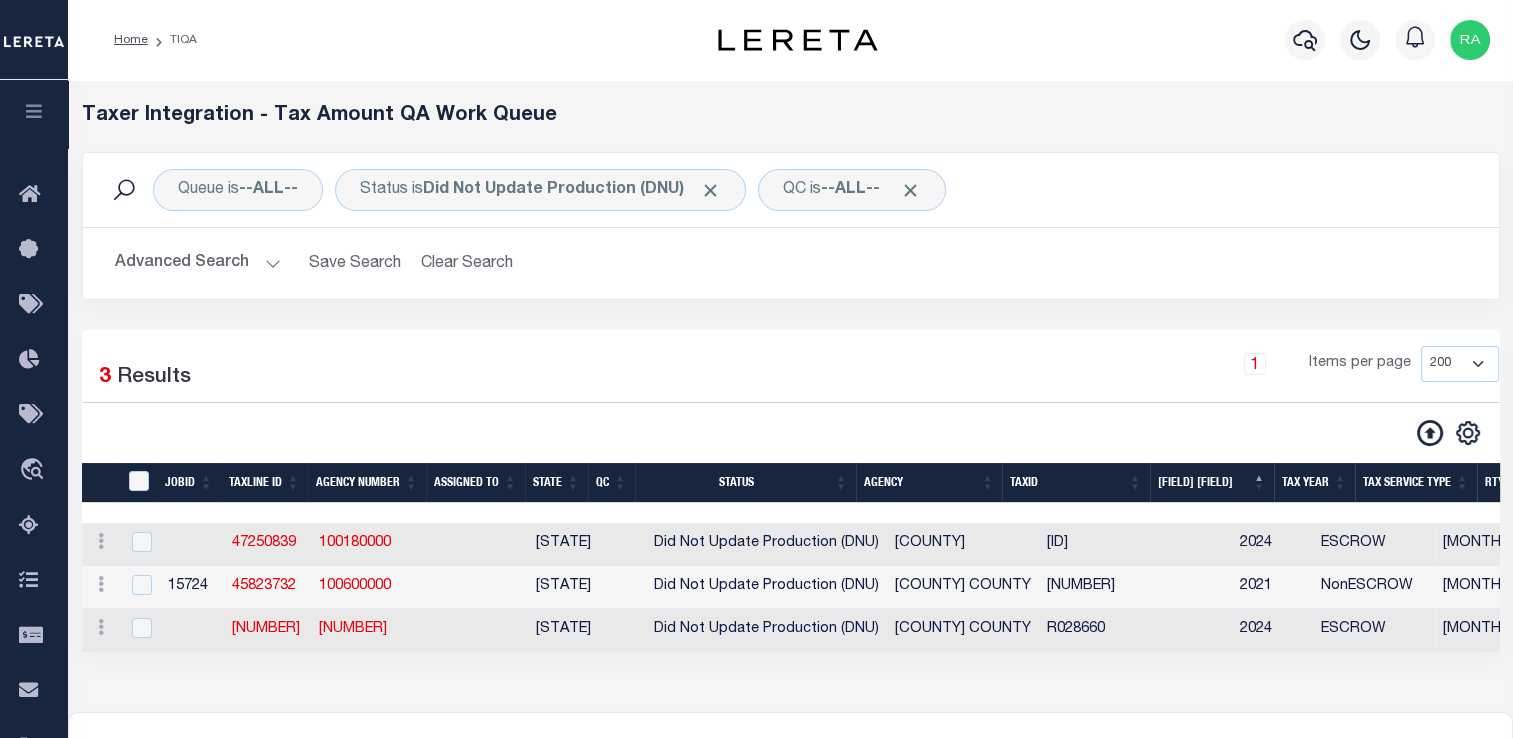 click on "Loading...
Taxer Integration - Tax Amount QA Work Queue
Queue is  --ALL--    Status is  Did Not Update Production (DNU)   QC is  --ALL--
Search
Advanced Search
Is Is" at bounding box center (790, 396) 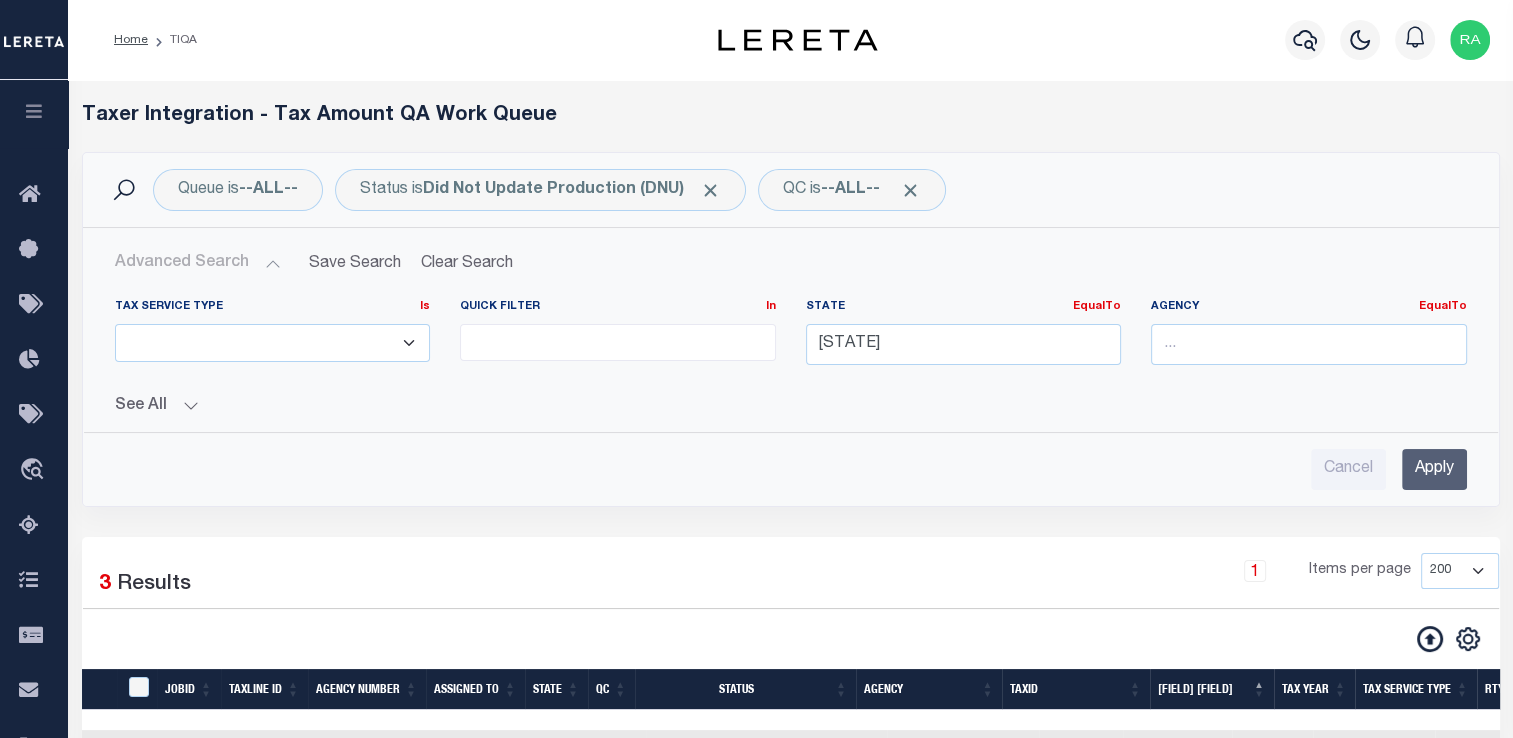click on "Apply" at bounding box center (1434, 469) 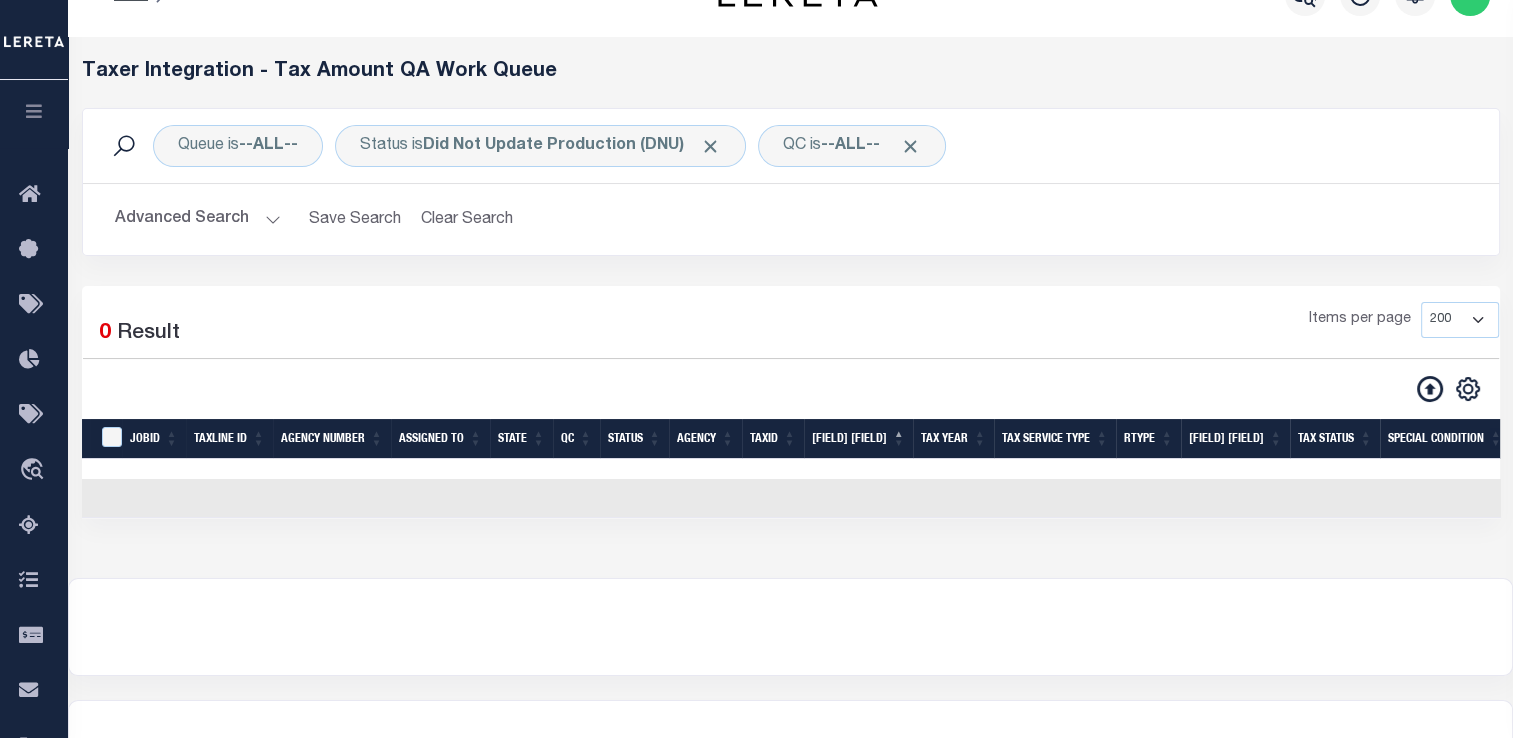 scroll, scrollTop: 92, scrollLeft: 0, axis: vertical 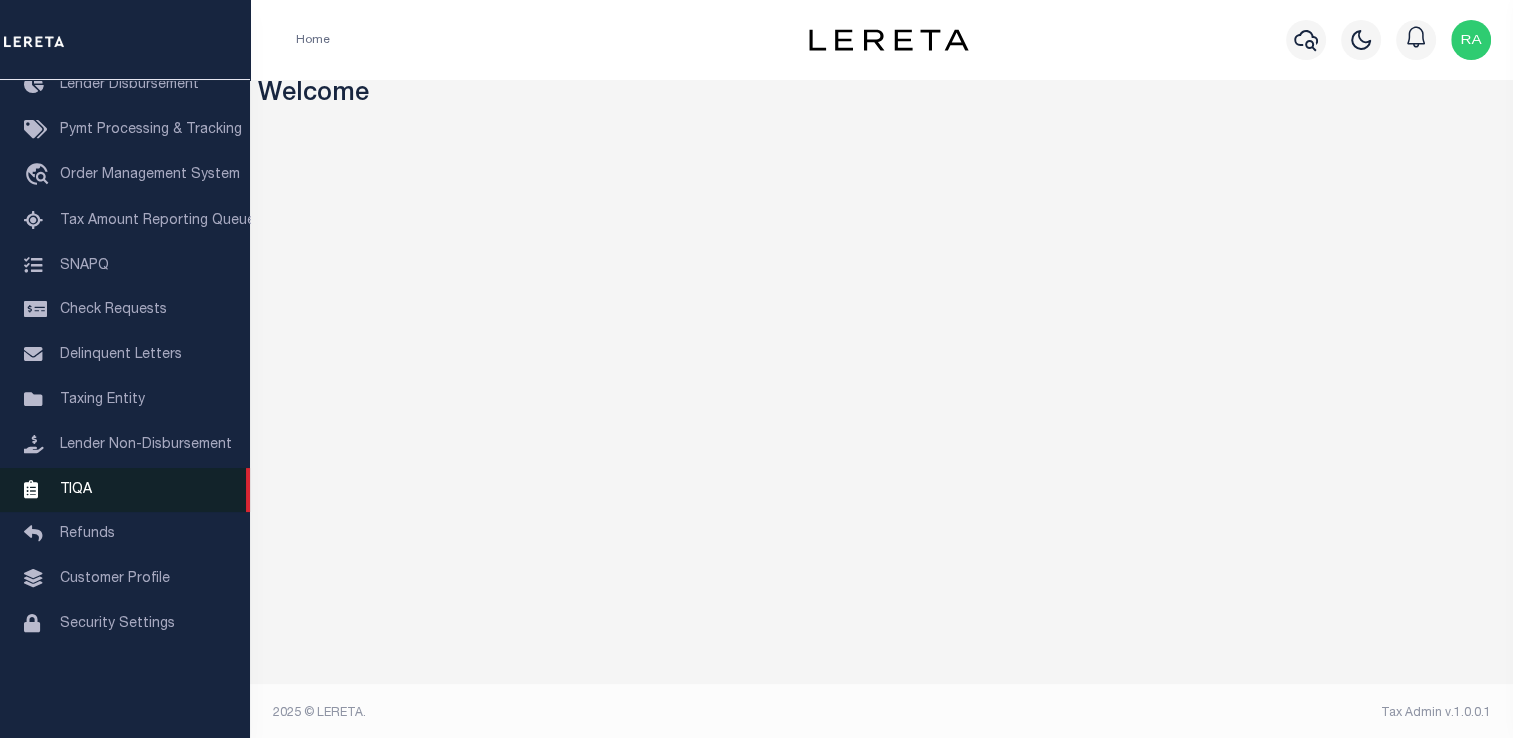 click on "TIQA" at bounding box center (76, 489) 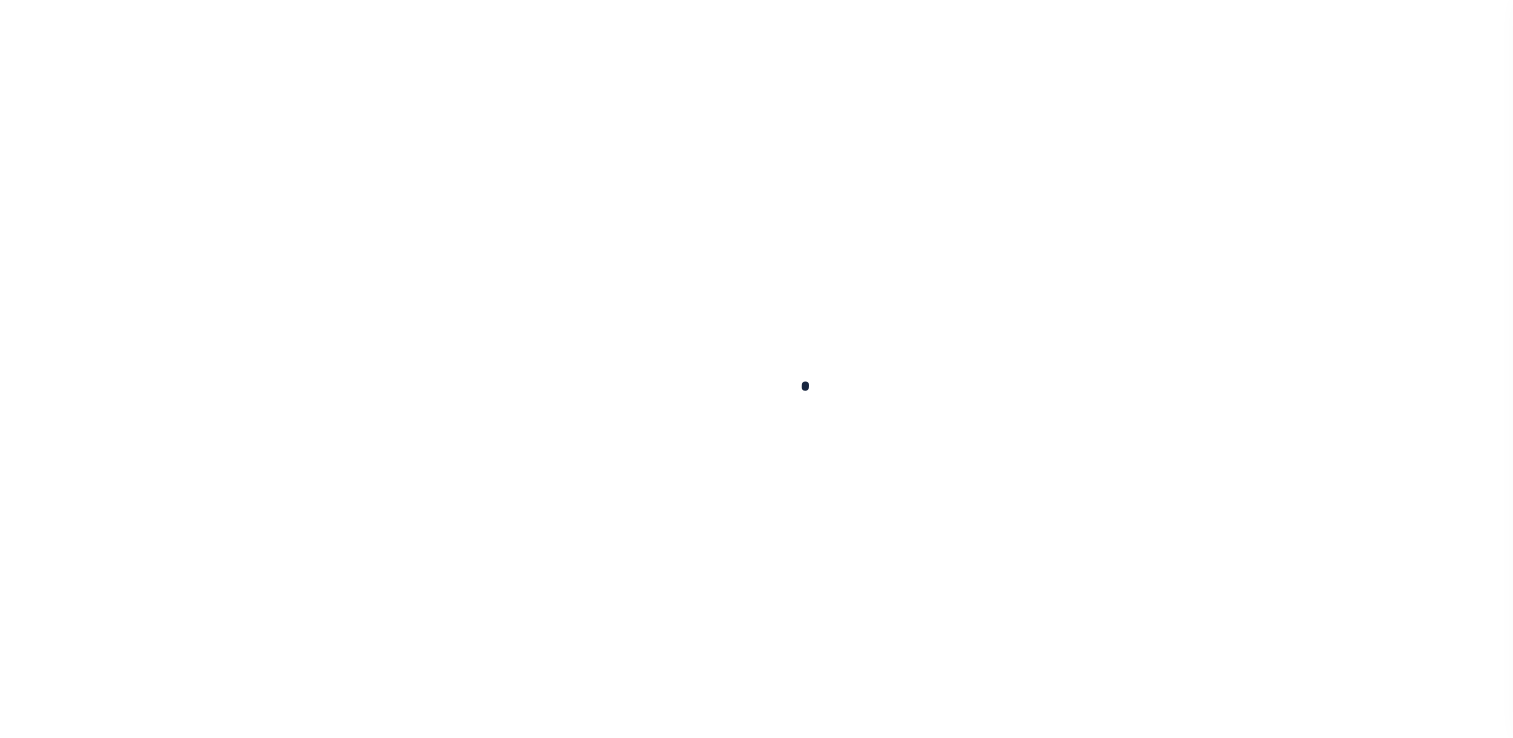 scroll, scrollTop: 0, scrollLeft: 0, axis: both 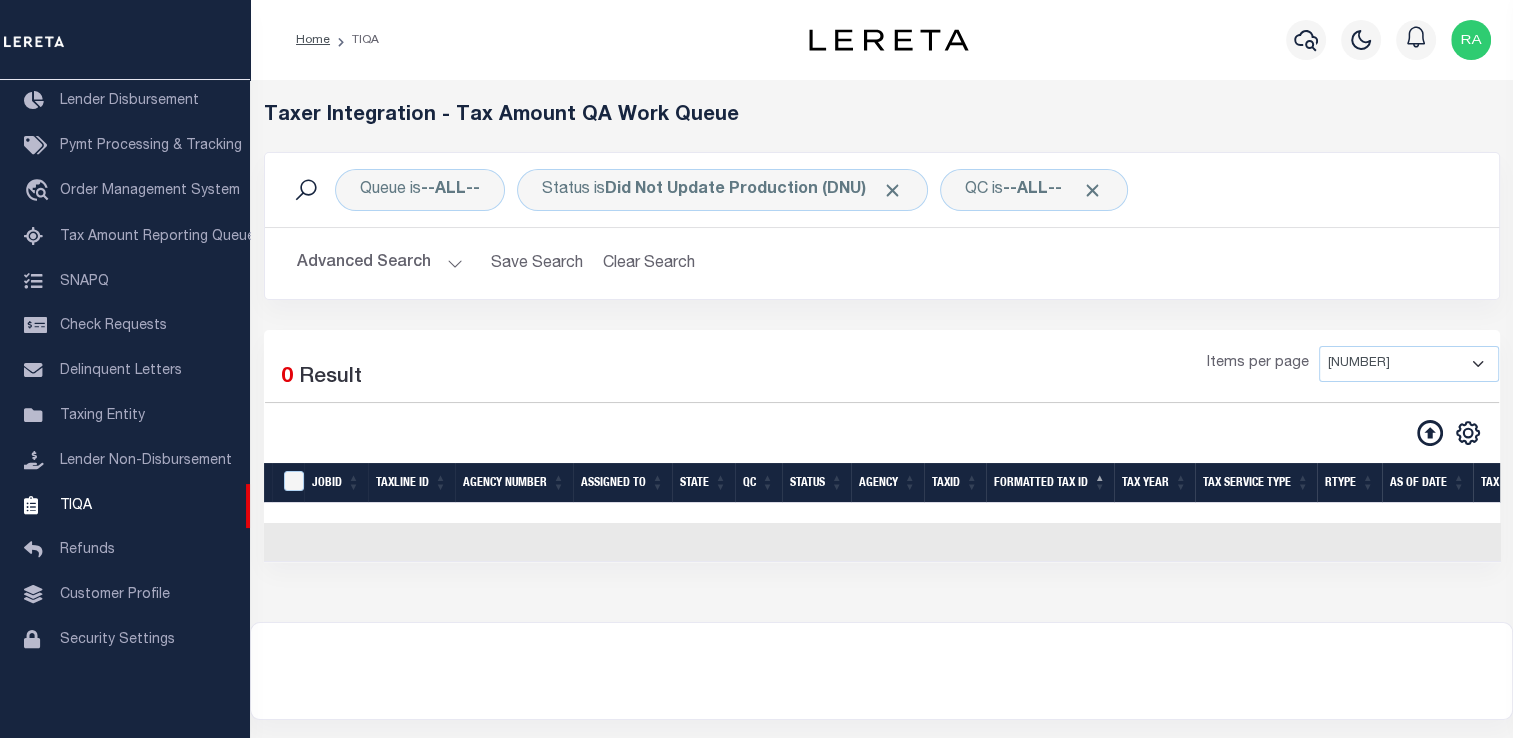 click on "State" at bounding box center [703, 483] 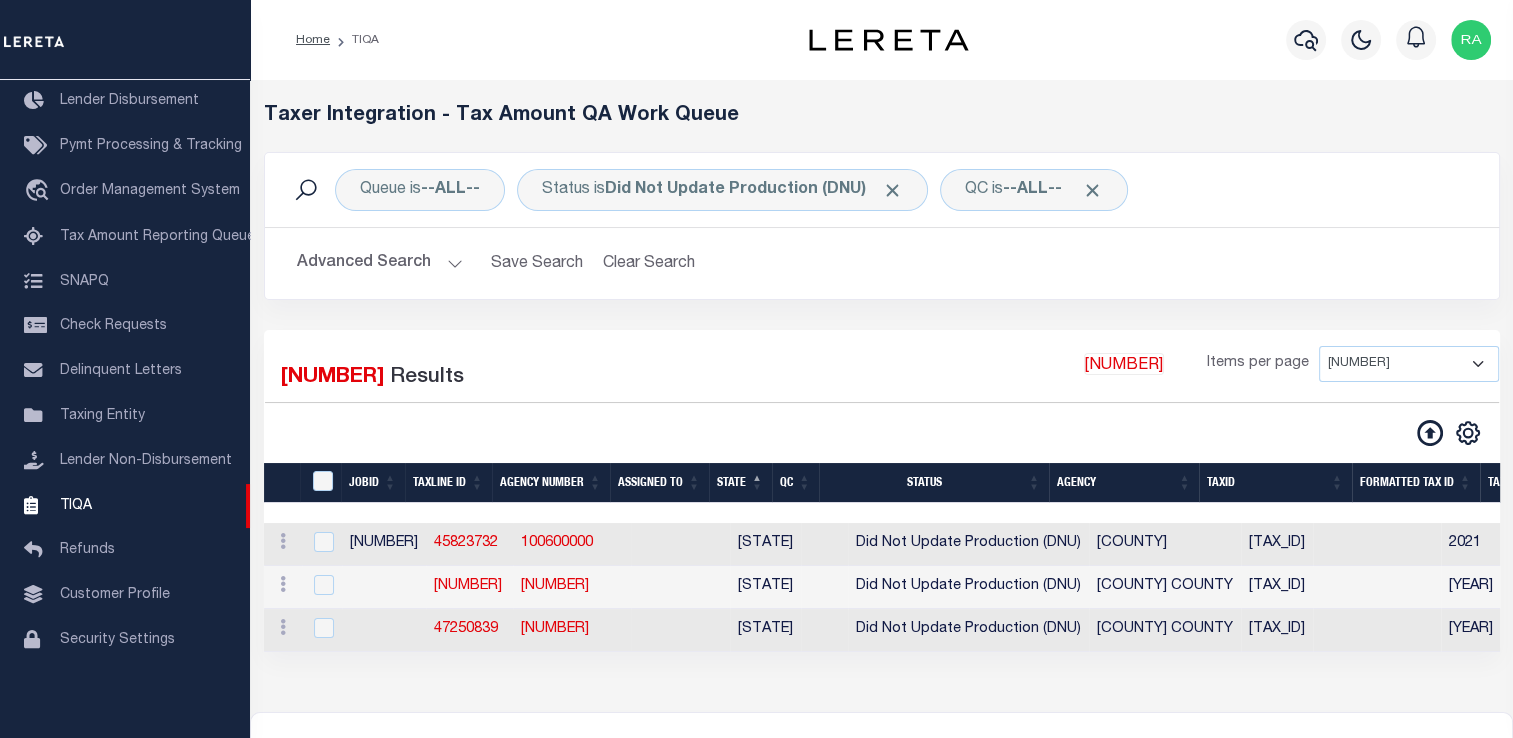 click on "Advanced Search" at bounding box center [380, 263] 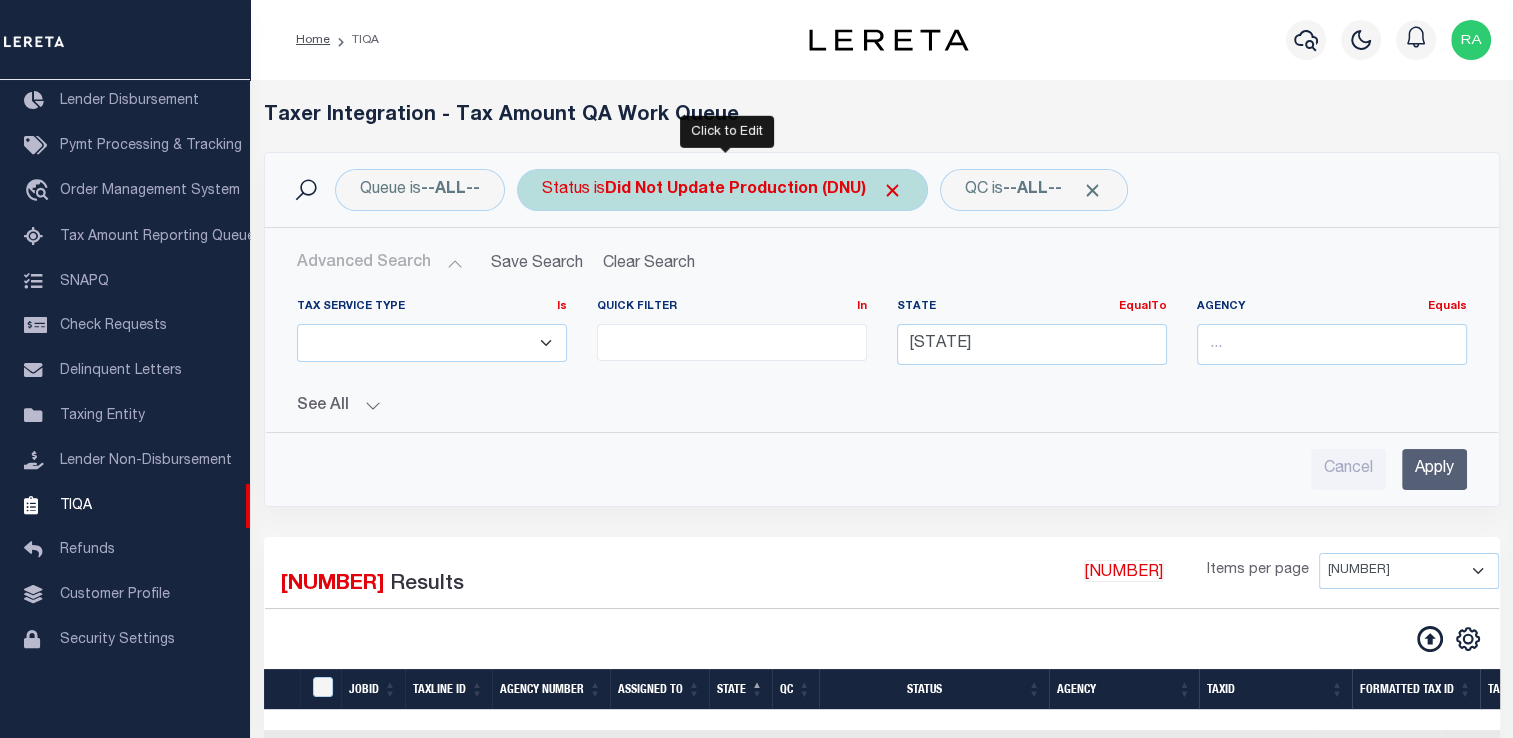 click on "Status is Did Not Update Production (DNU)" at bounding box center (722, 190) 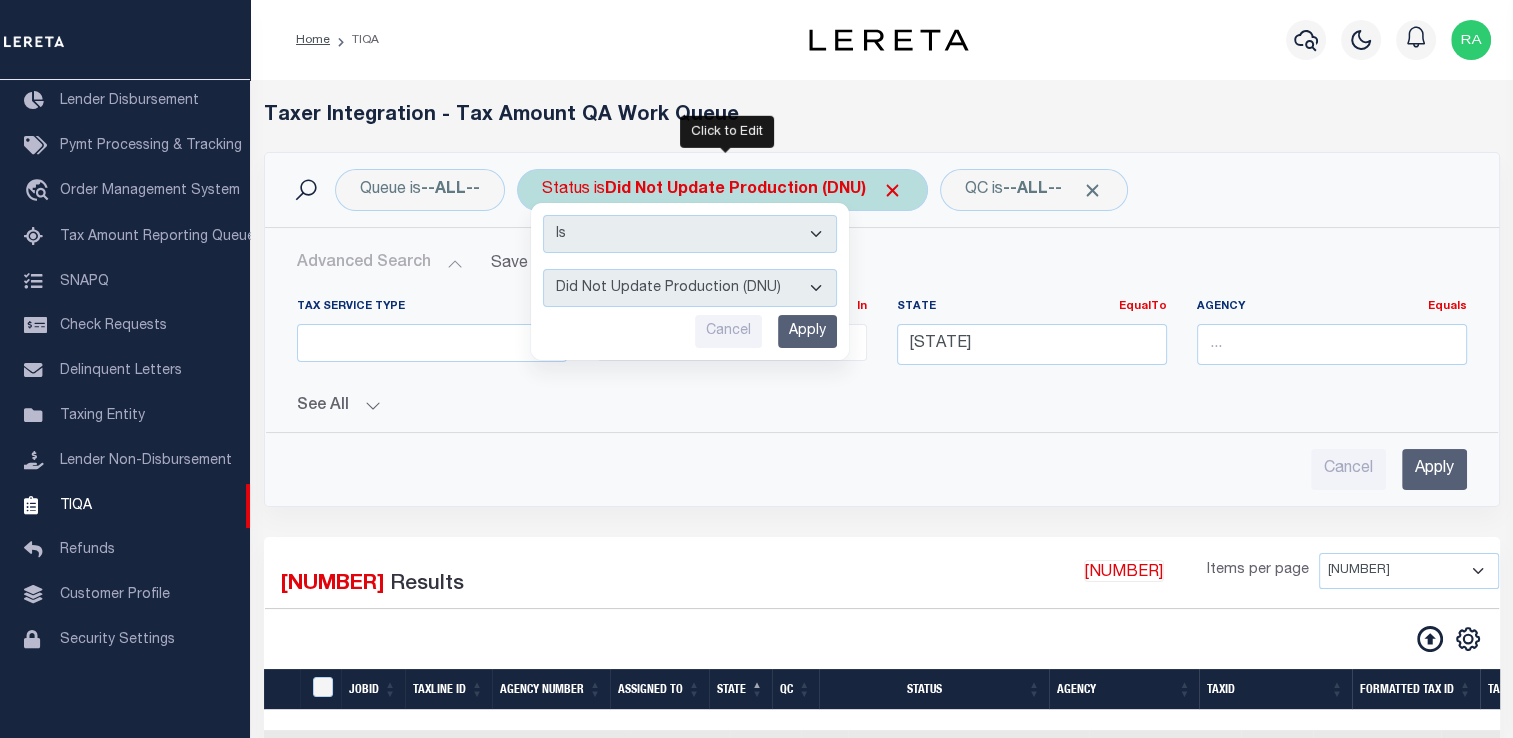 click on "AI - Failed QA (FQA) AI - Prep for Release to TIQA (IUT) AI - Validation (MZT) Details Not Found (DNF) Did Not Update Production (DNU) Load to Production (LTP) Paid No Update (PNU) Ready for Production (RFP) Ready for QA (RQA) Tax ID Not Found (TNF) Tax Year Not Found (YNF)" at bounding box center [690, 288] 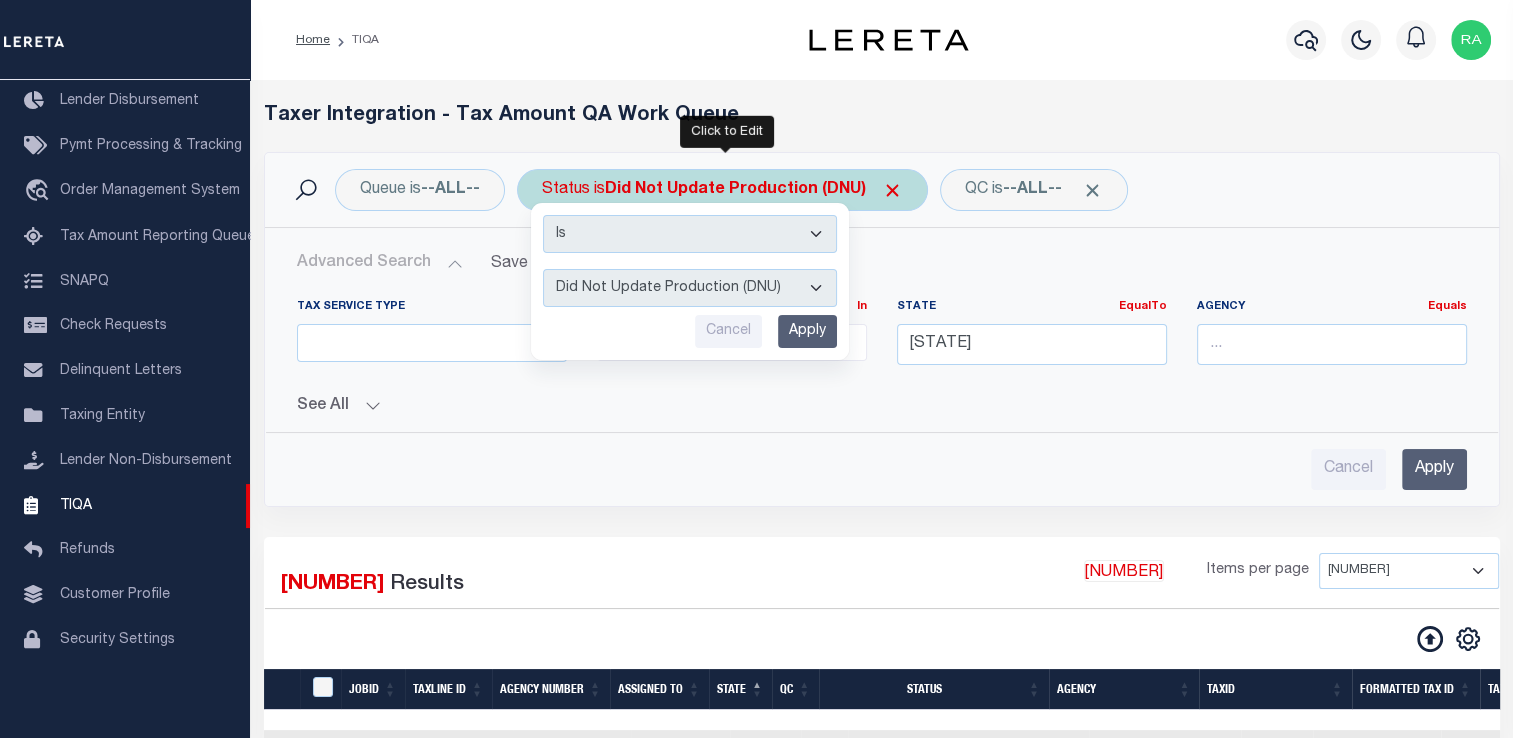 select on "MZT" 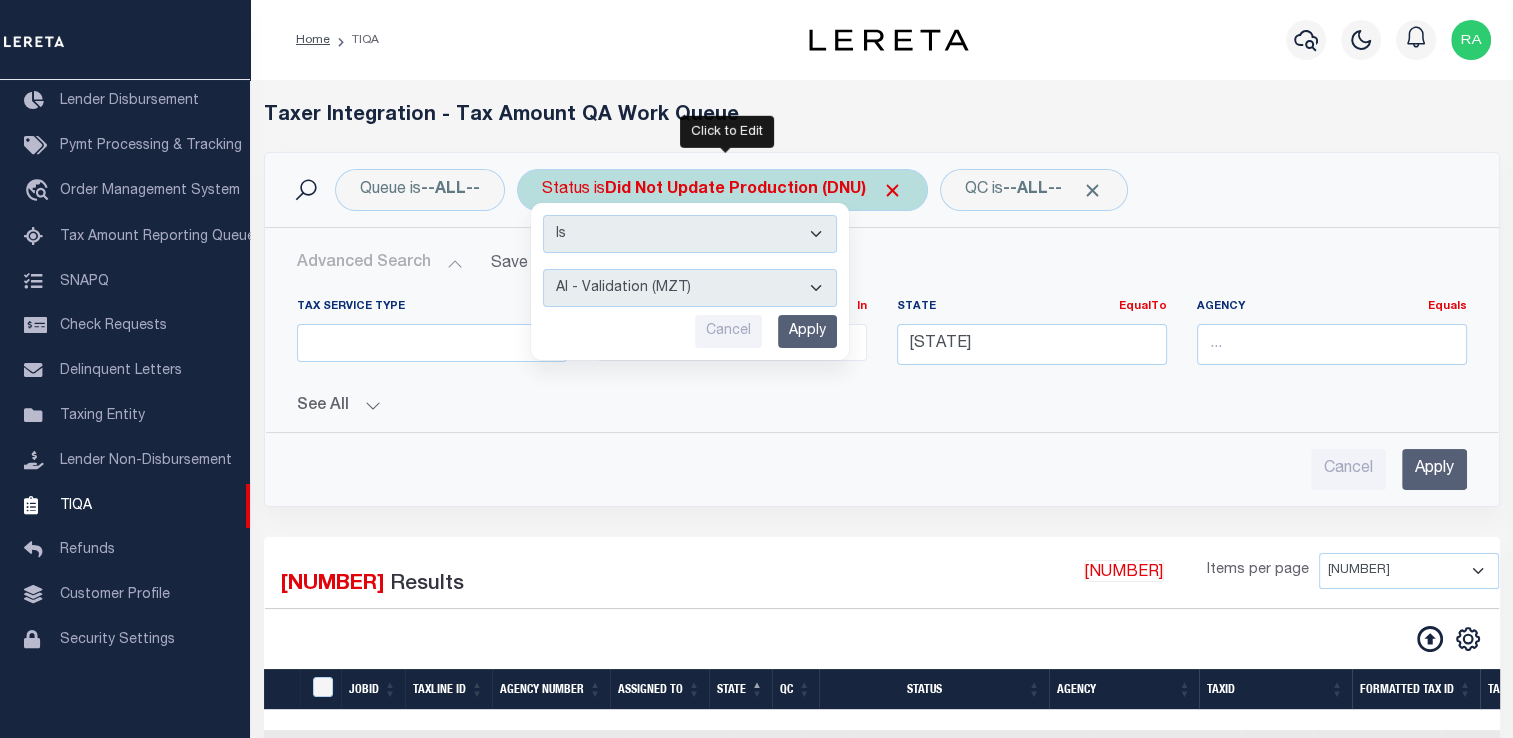 click on "AI - Failed QA (FQA) AI - Prep for Release to TIQA (IUT) AI - Validation (MZT) Details Not Found (DNF) Did Not Update Production (DNU) Load to Production (LTP) Paid No Update (PNU) Ready for Production (RFP) Ready for QA (RQA) Tax ID Not Found (TNF) Tax Year Not Found (YNF)" at bounding box center (690, 288) 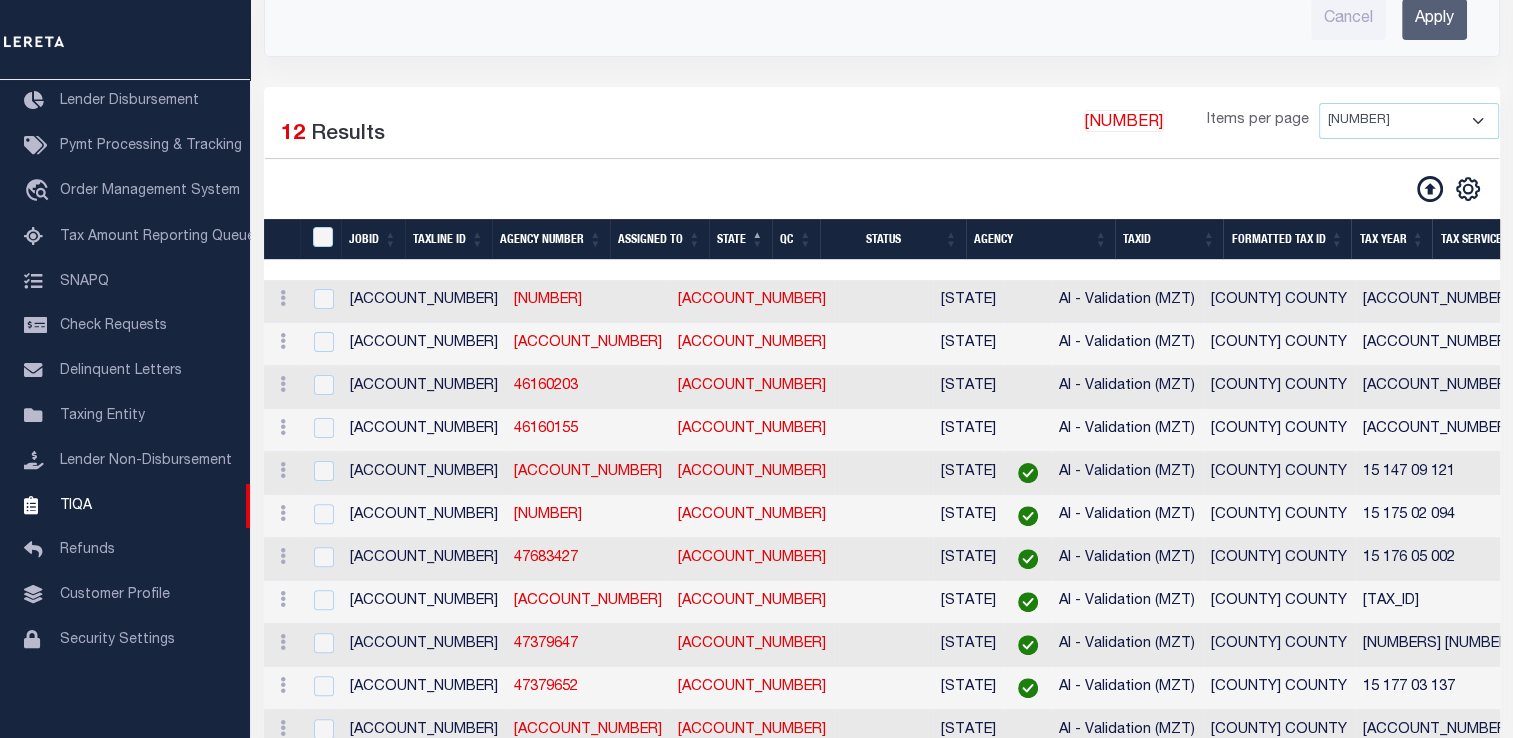 scroll, scrollTop: 448, scrollLeft: 0, axis: vertical 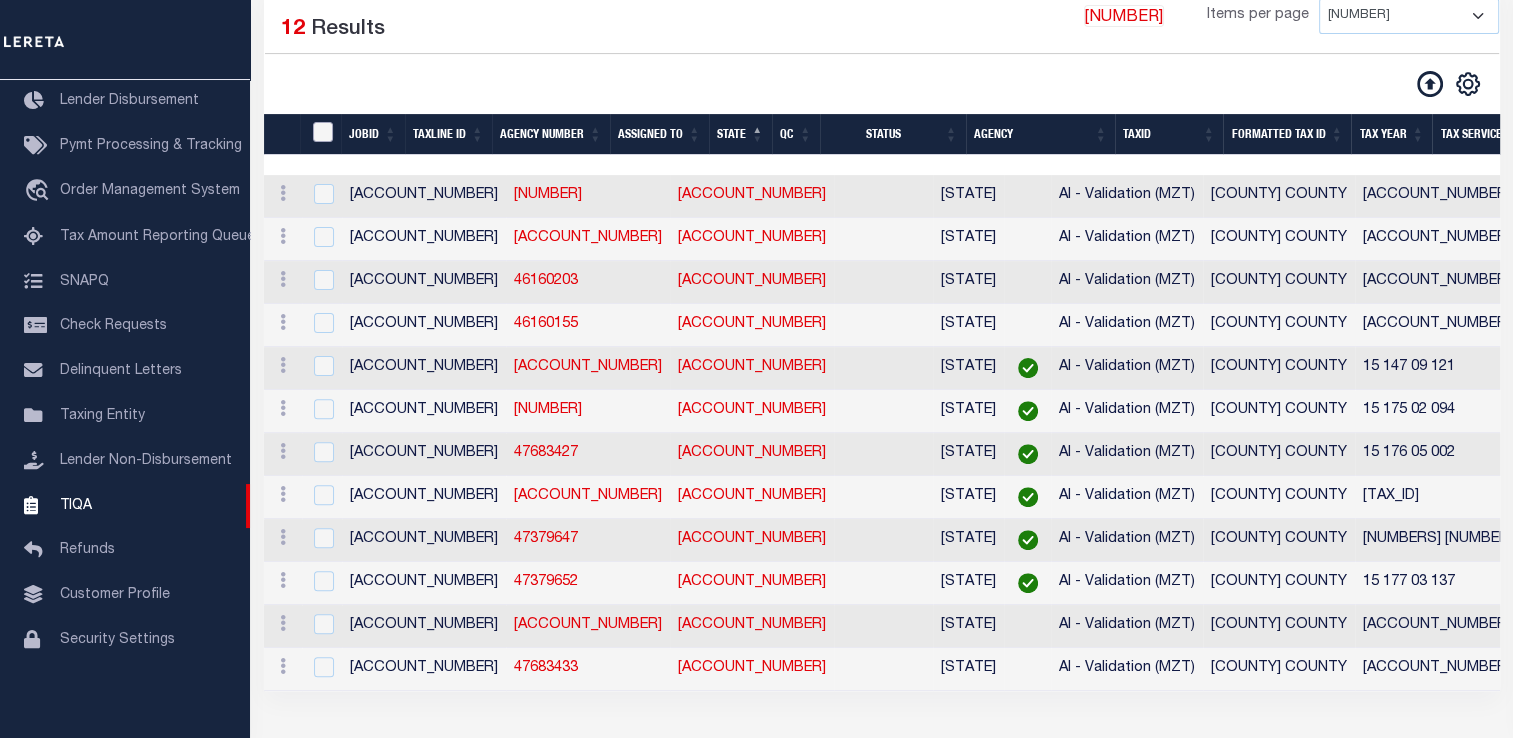 click at bounding box center [323, 132] 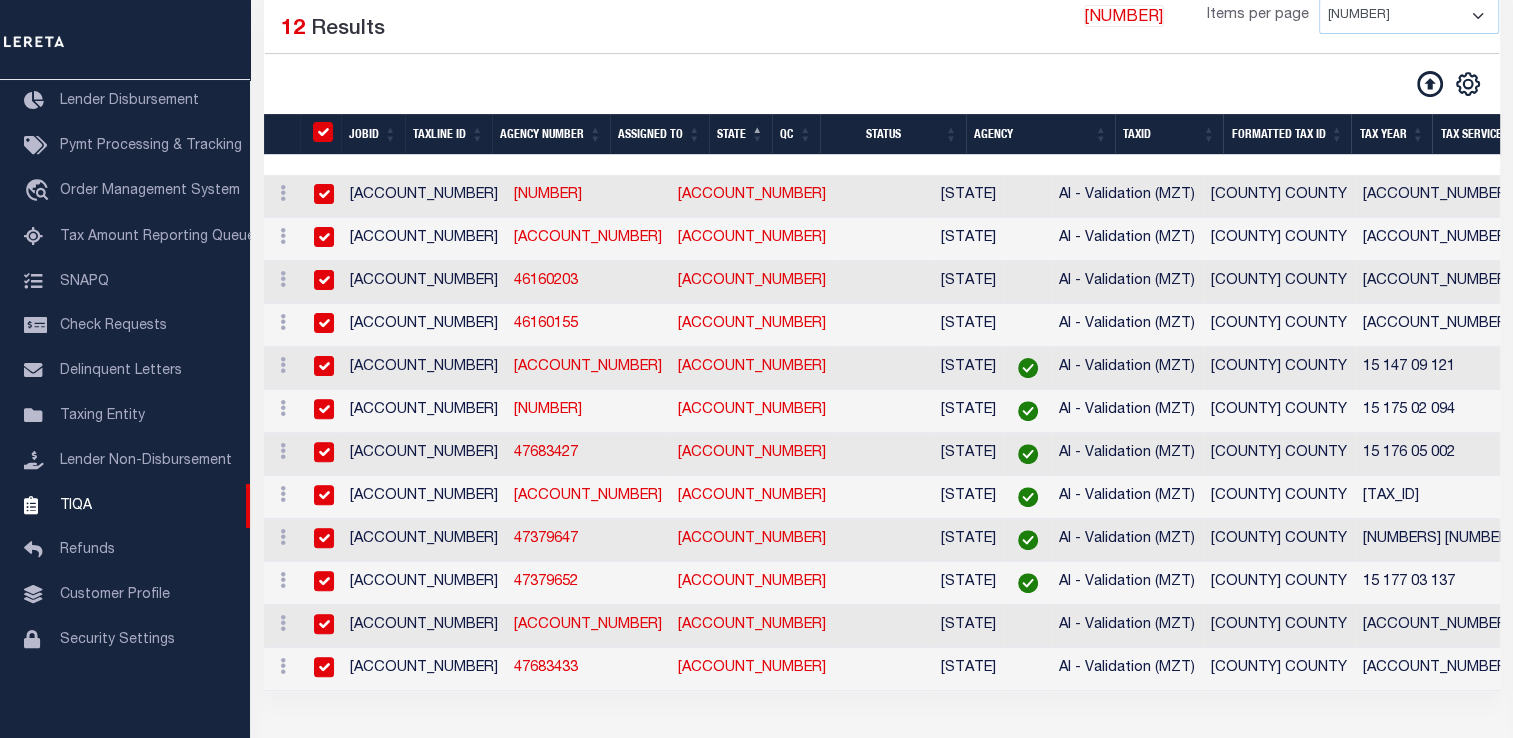 checkbox on "true" 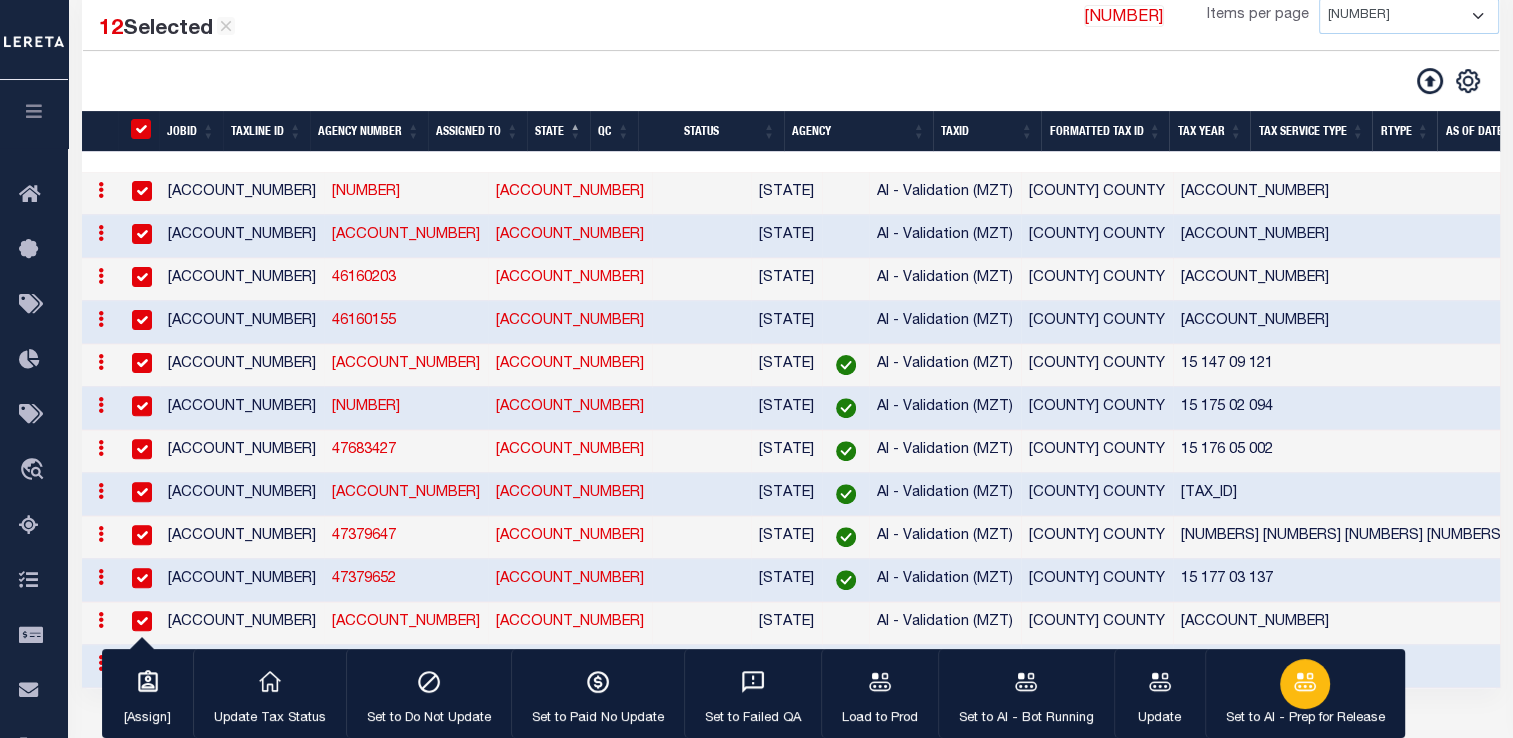 click at bounding box center (1305, 684) 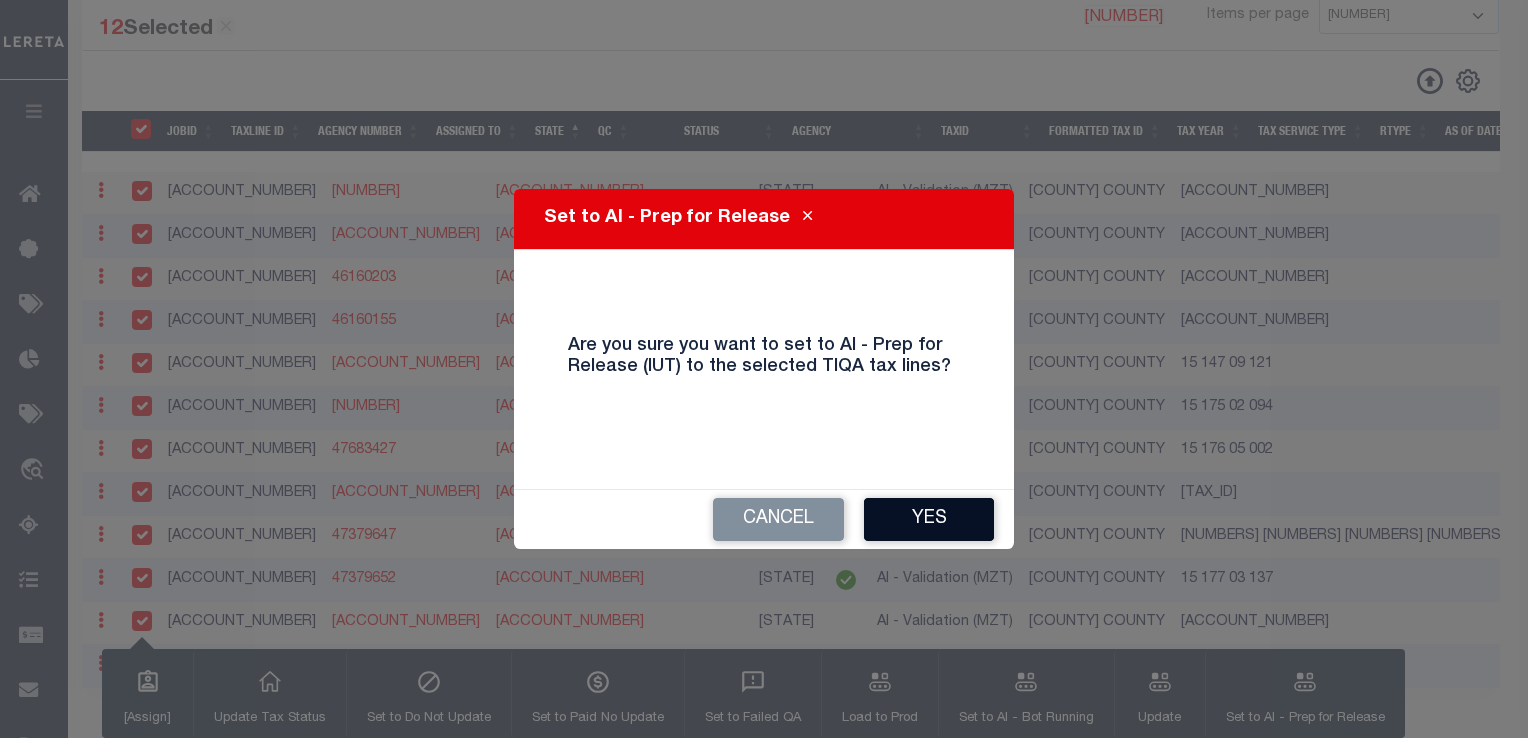 click on "Yes" at bounding box center (929, 519) 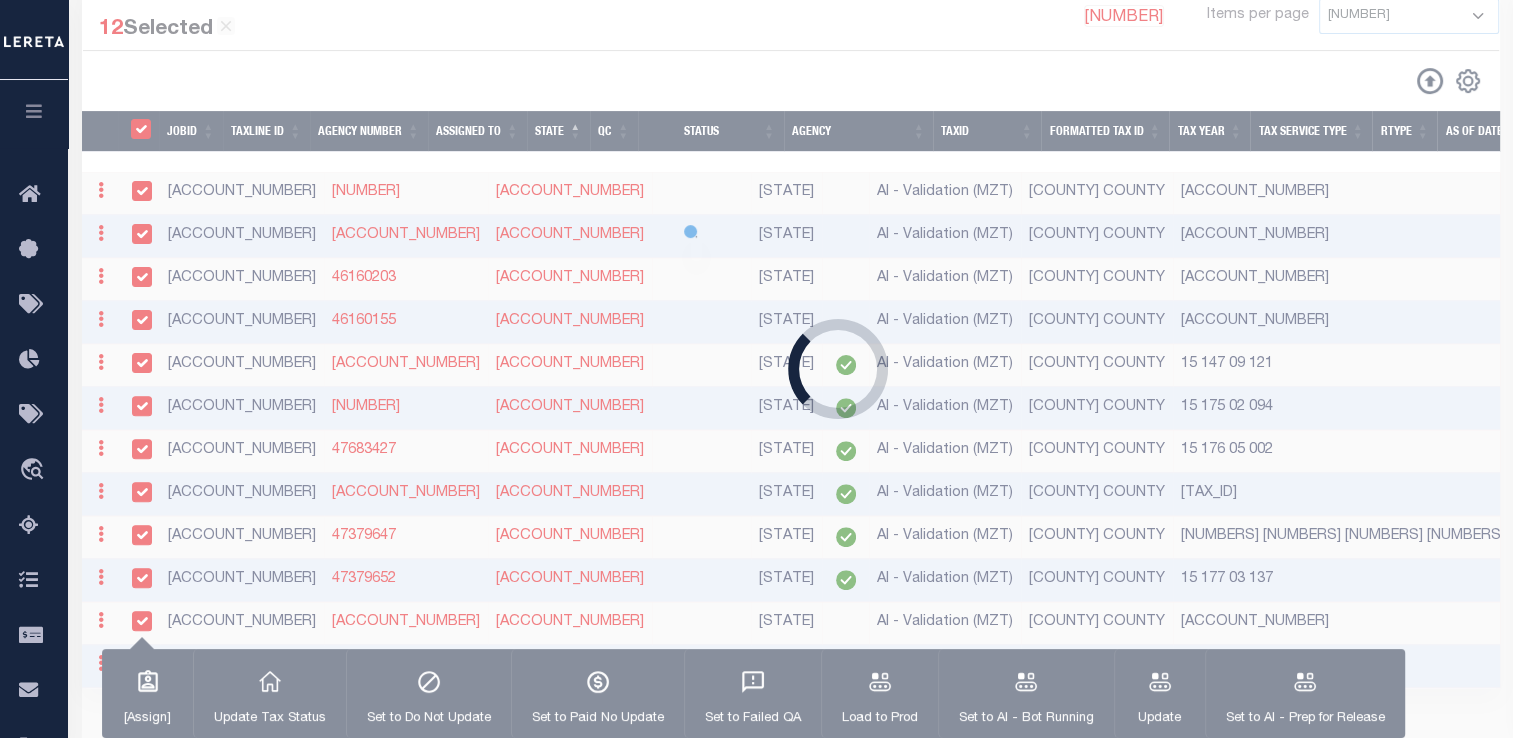 scroll, scrollTop: 343, scrollLeft: 0, axis: vertical 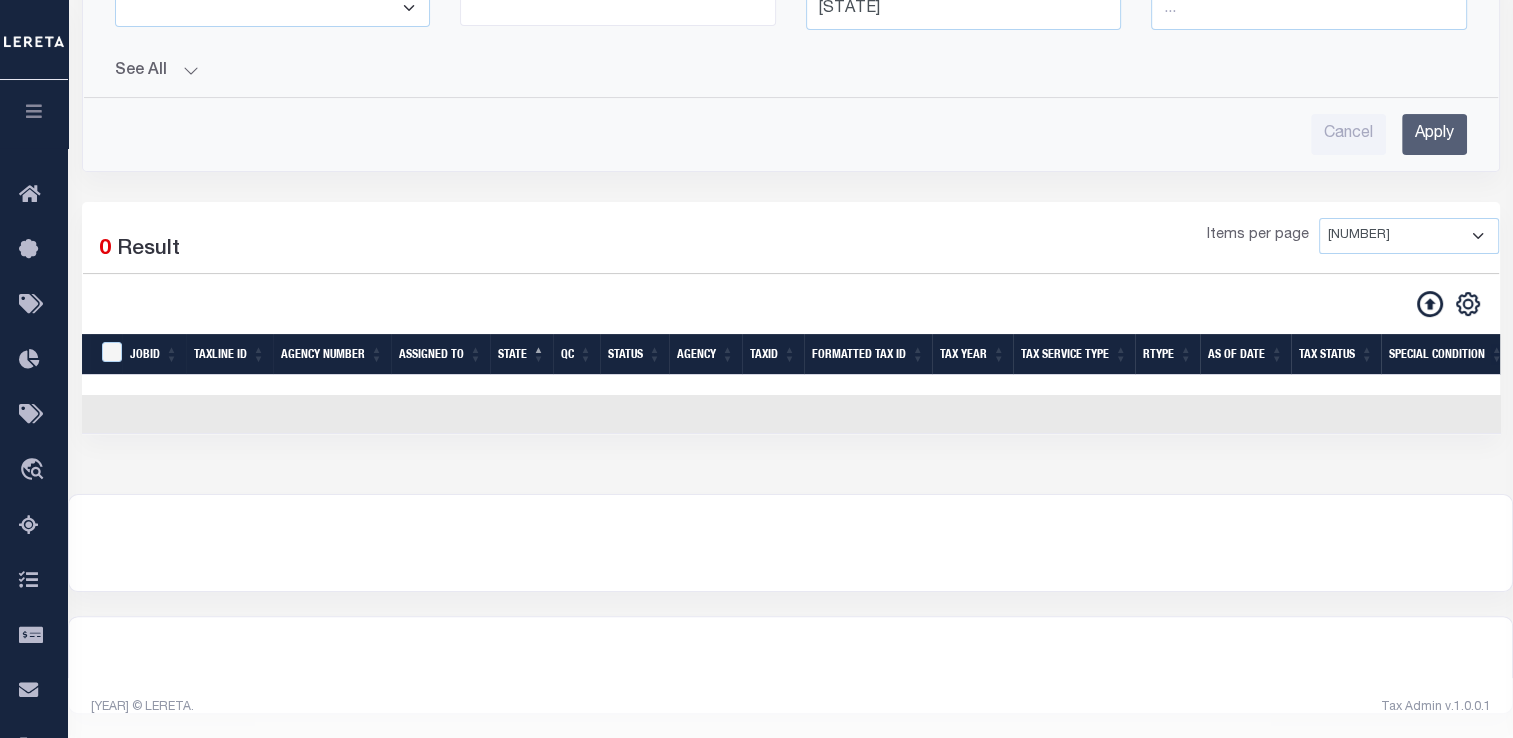 click at bounding box center (0, 0) 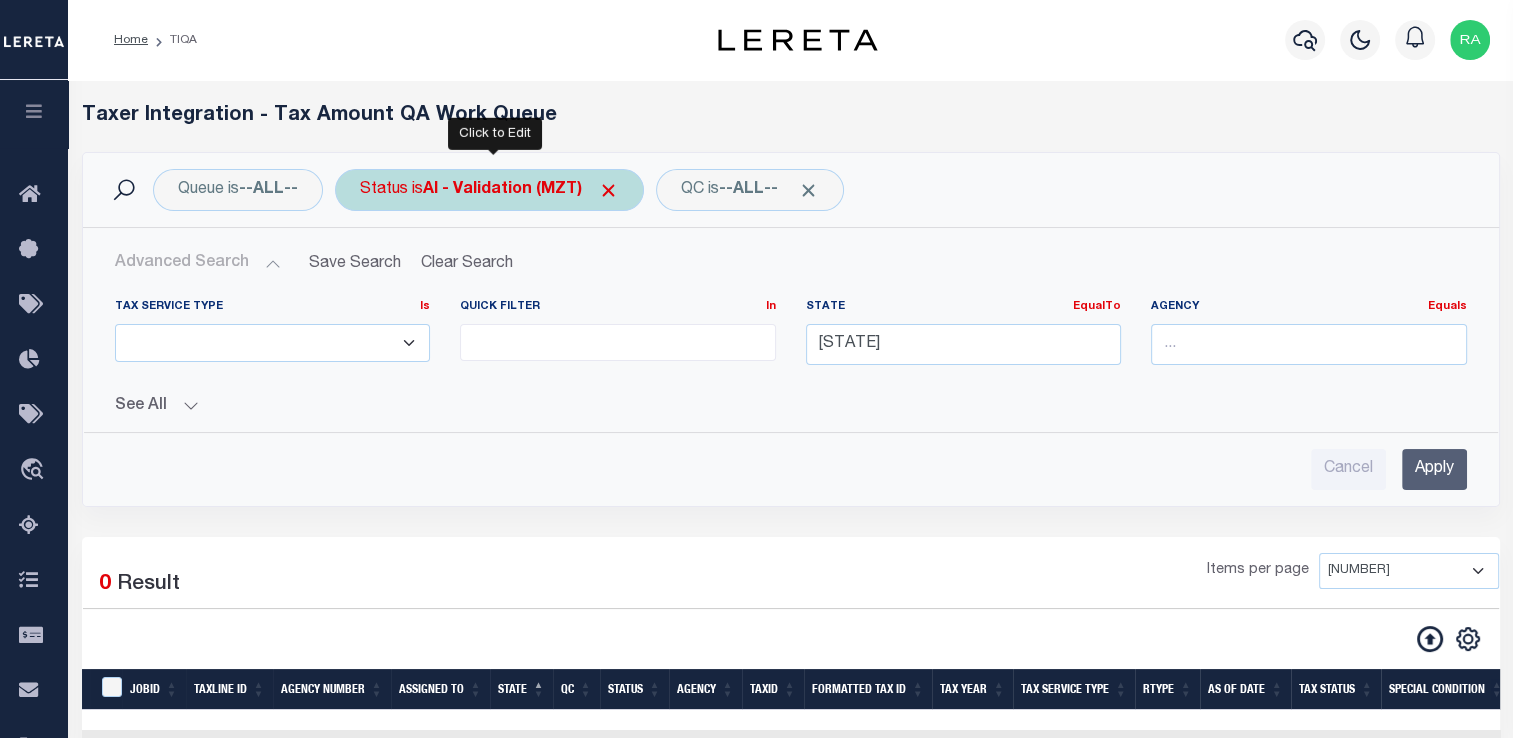 click on "Status is" at bounding box center (489, 190) 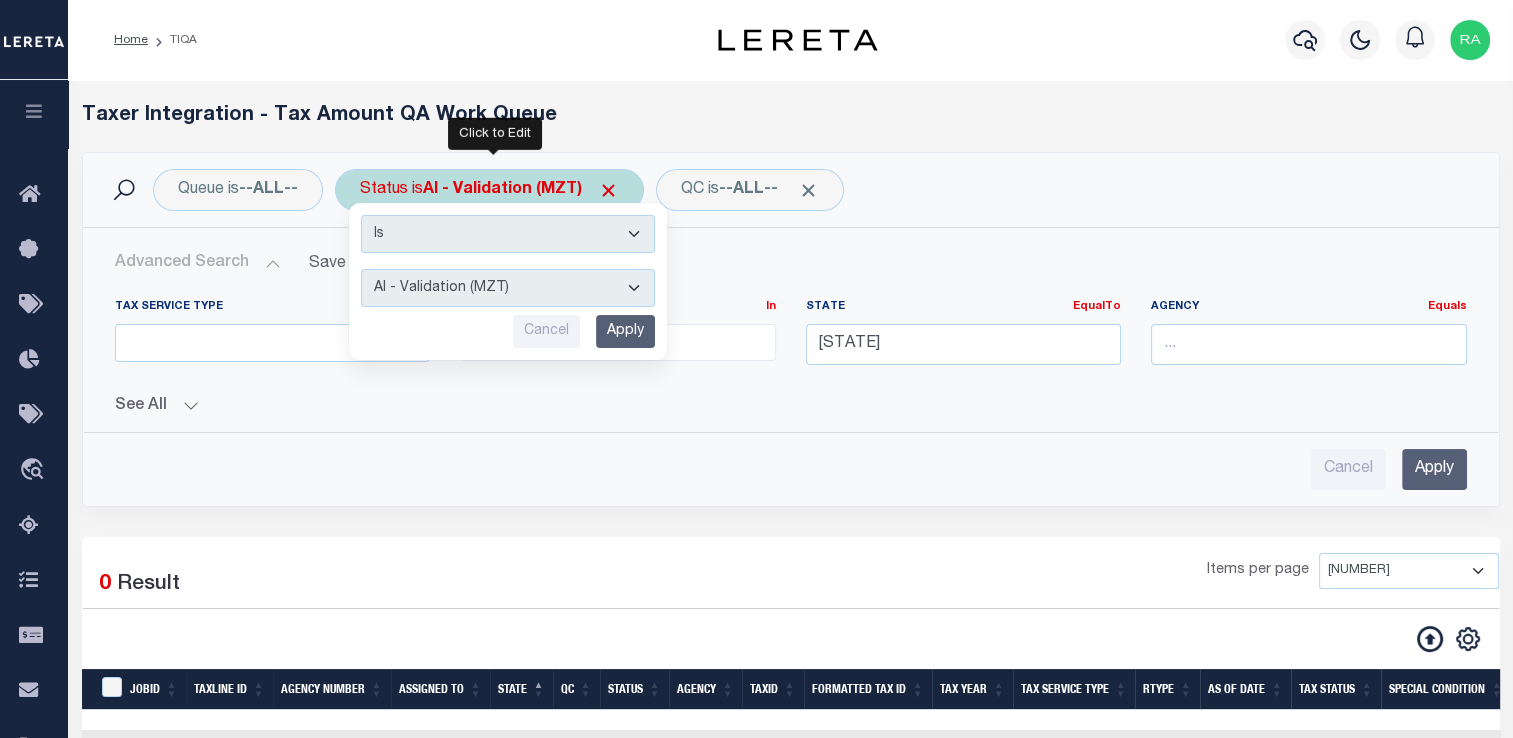 click on "AI - Failed QA (FQA) AI - Prep for Release to TIQA (IUT) AI - Validation (MZT) Details Not Found (DNF) Did Not Update Production (DNU) Load to Production (LTP) Paid No Update (PNU) Ready for Production (RFP) Ready for QA (RQA) Tax ID Not Found (TNF) Tax Year Not Found (YNF)" at bounding box center [508, 288] 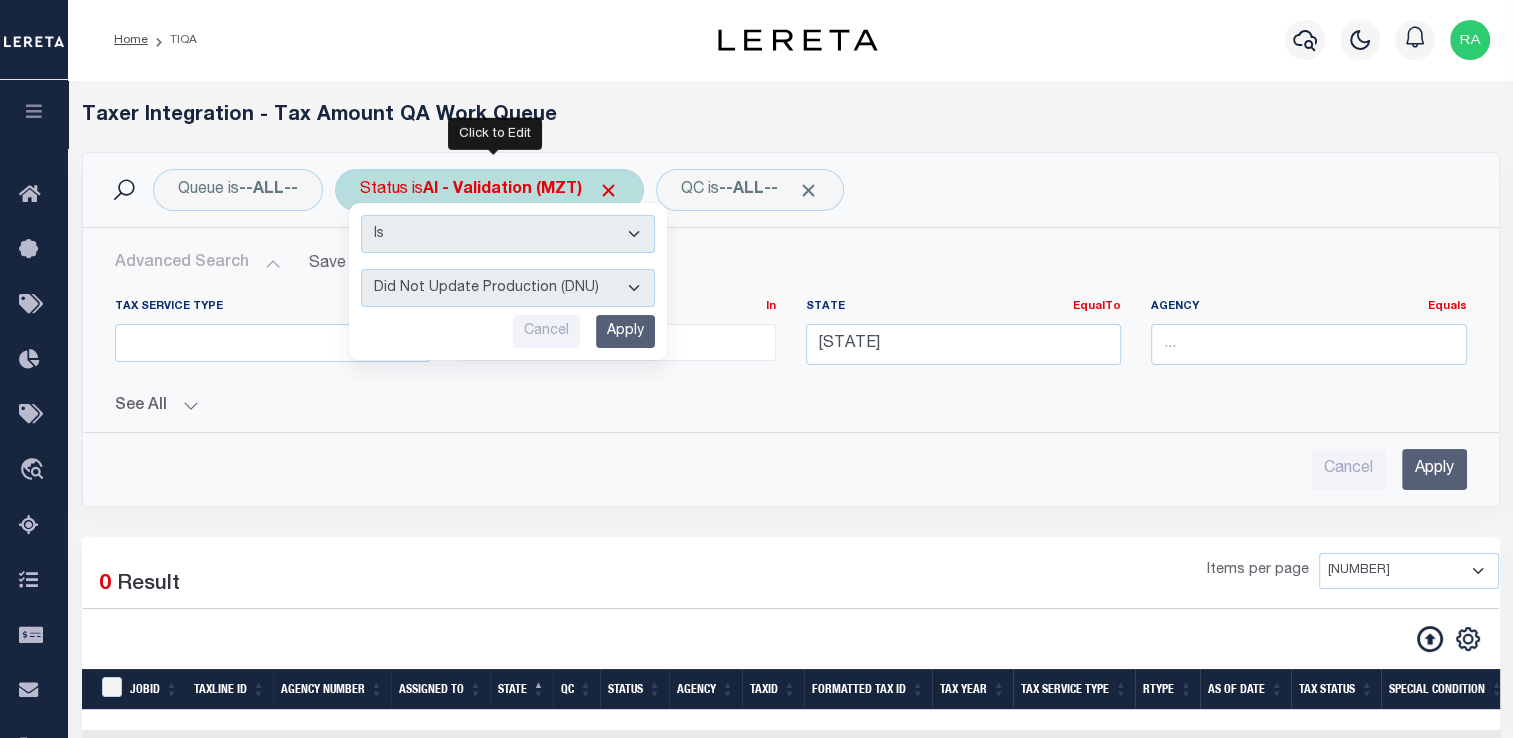 click on "AI - Failed QA (FQA) AI - Prep for Release to TIQA (IUT) AI - Validation (MZT) Details Not Found (DNF) Did Not Update Production (DNU) Load to Production (LTP) Paid No Update (PNU) Ready for Production (RFP) Ready for QA (RQA) Tax ID Not Found (TNF) Tax Year Not Found (YNF)" at bounding box center [508, 288] 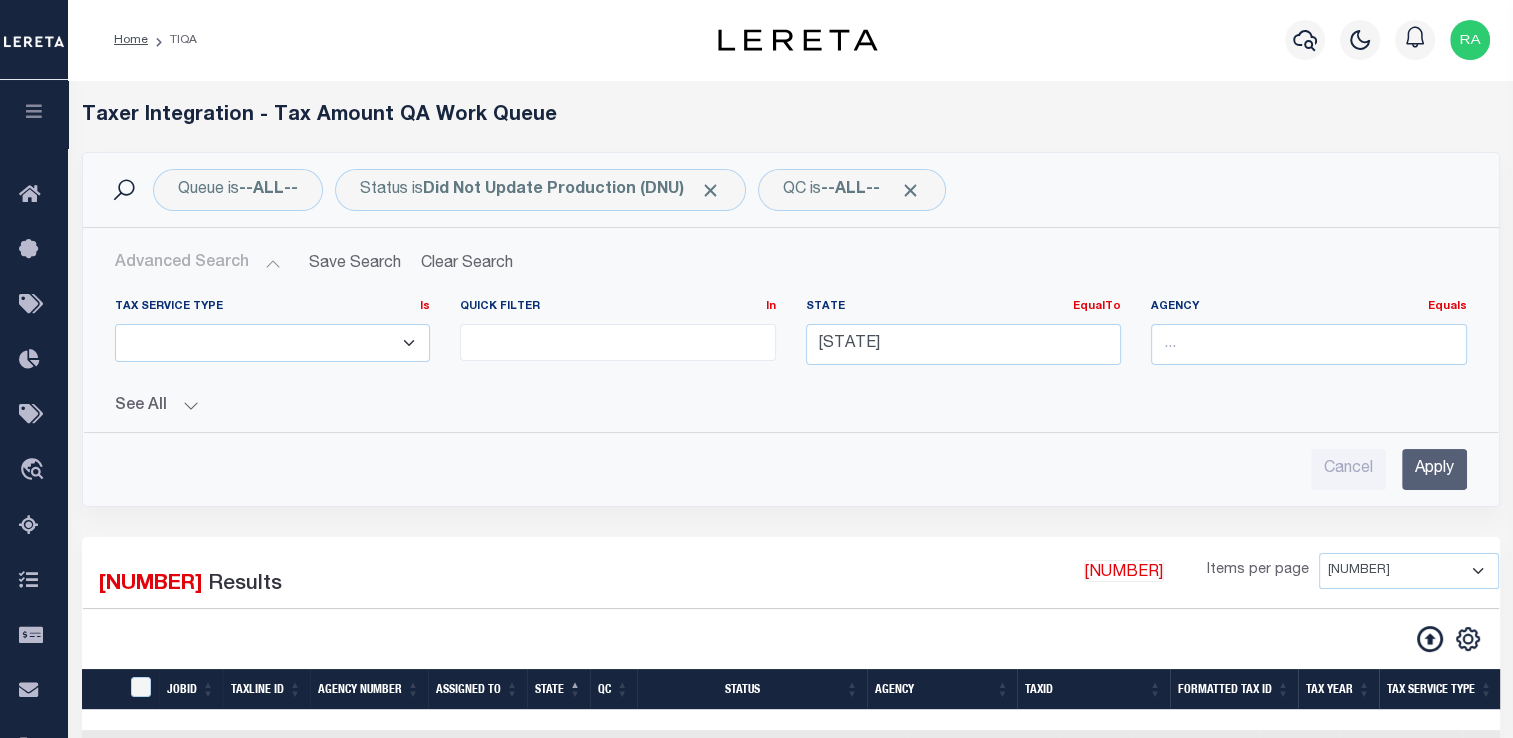 drag, startPoint x: 627, startPoint y: 327, endPoint x: 700, endPoint y: 506, distance: 193.31322 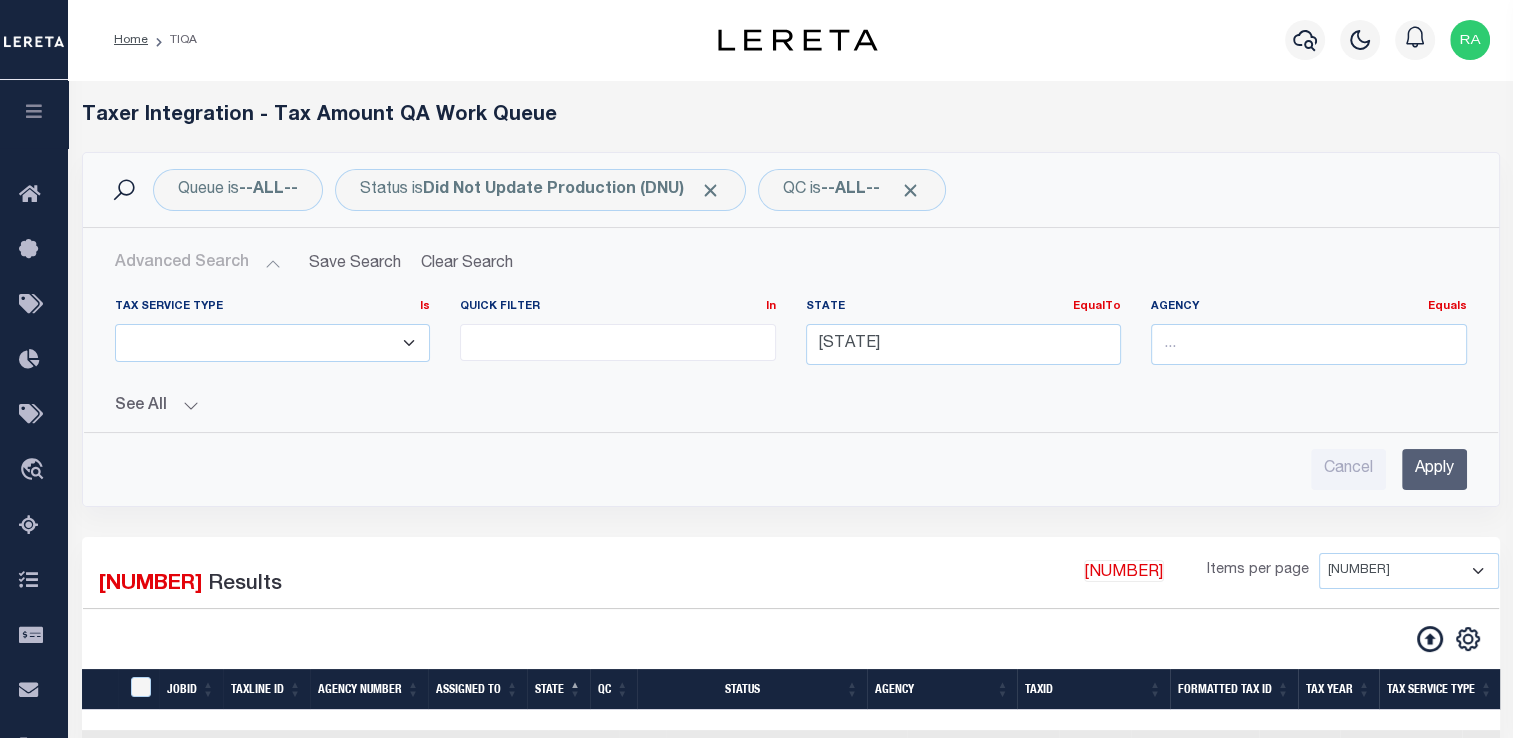 click on "Apply" at bounding box center (1434, 469) 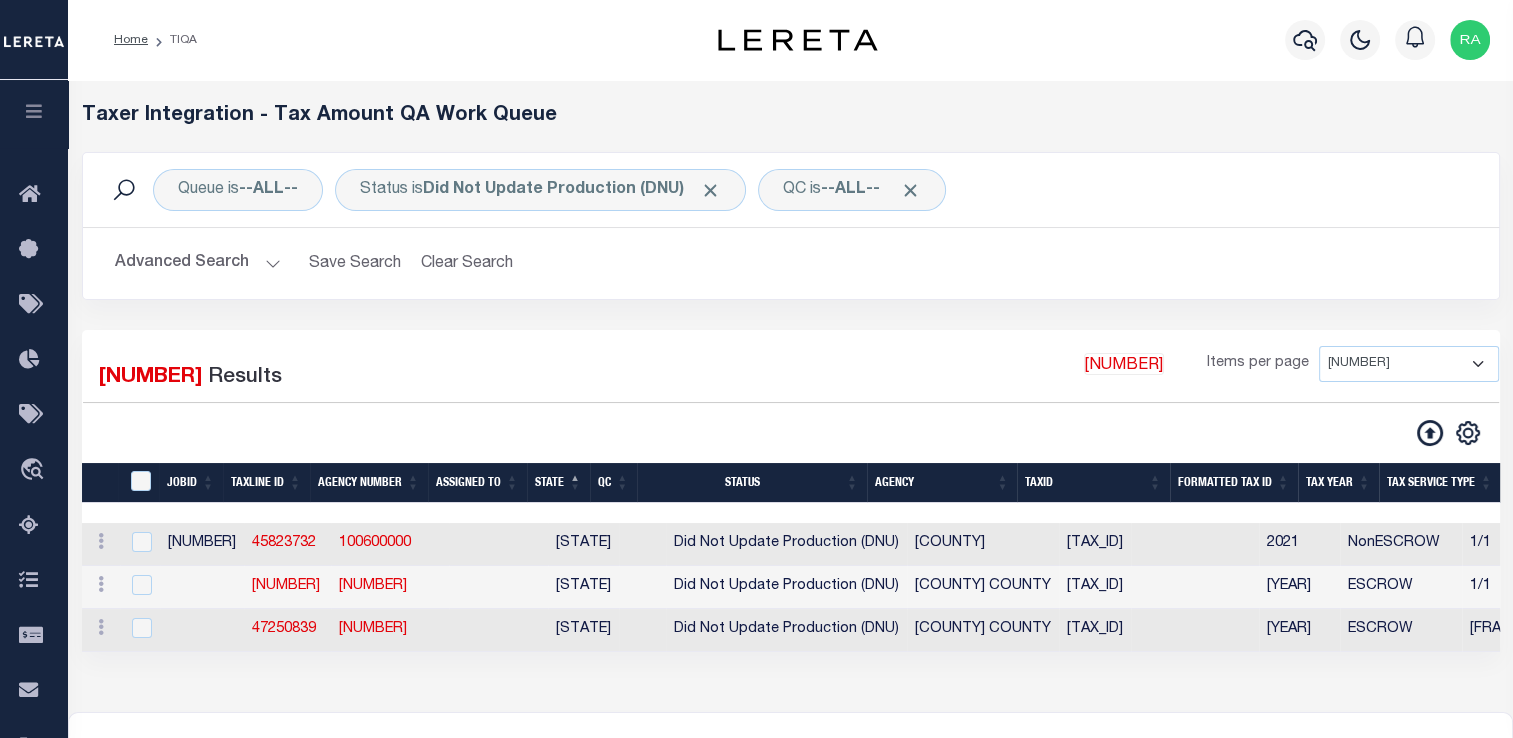 click on "Advanced Search" at bounding box center (198, 263) 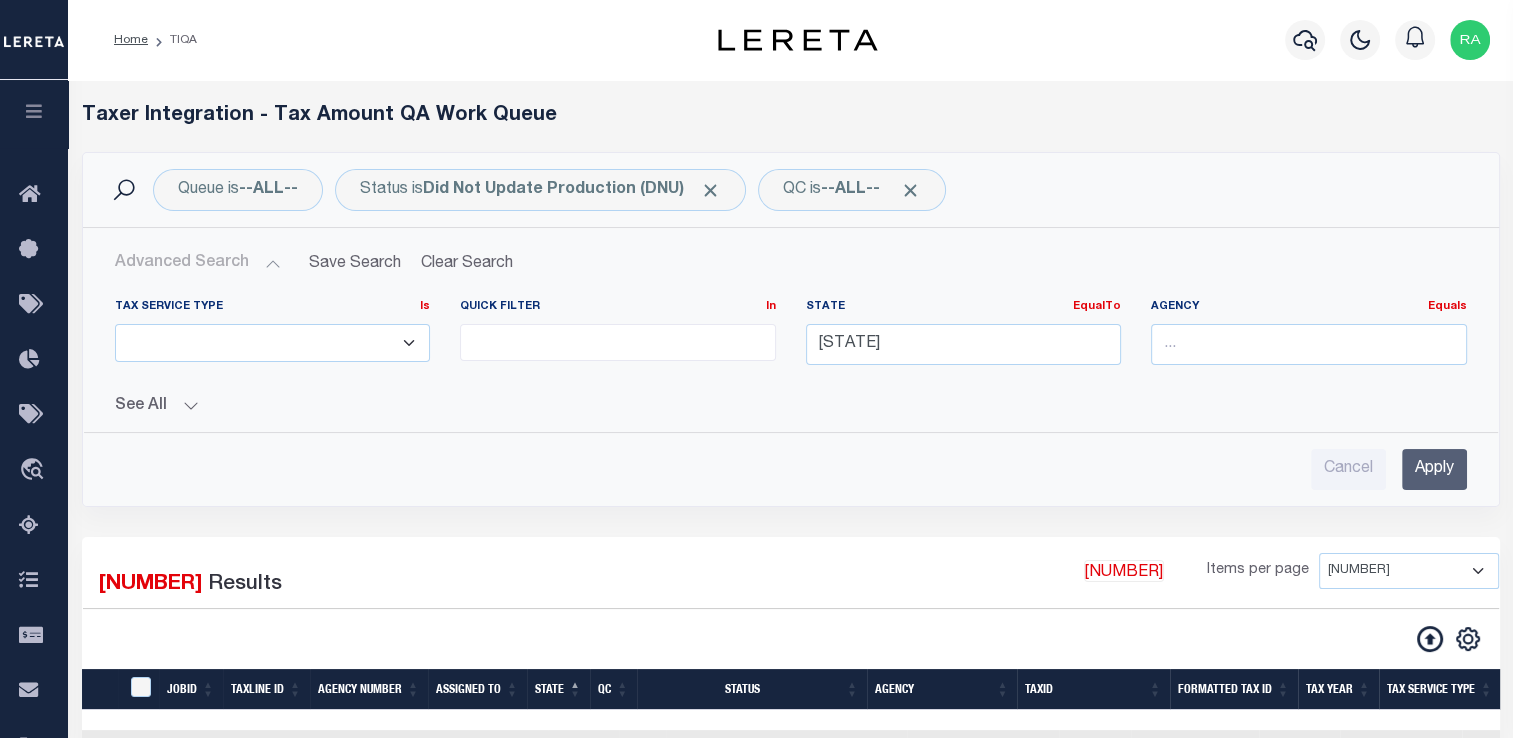 click on "Advanced Search" at bounding box center [198, 263] 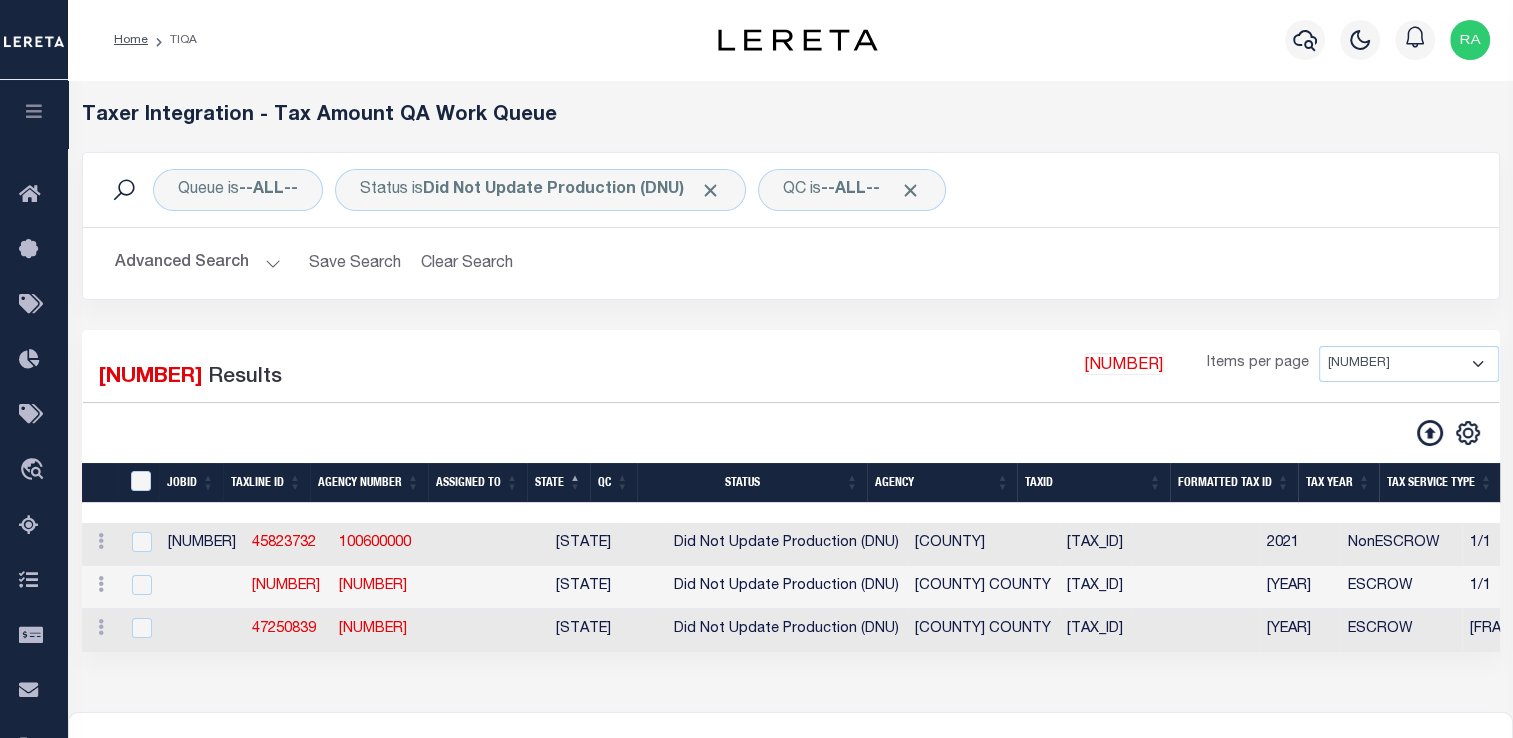 click on "Advanced Search" at bounding box center [198, 263] 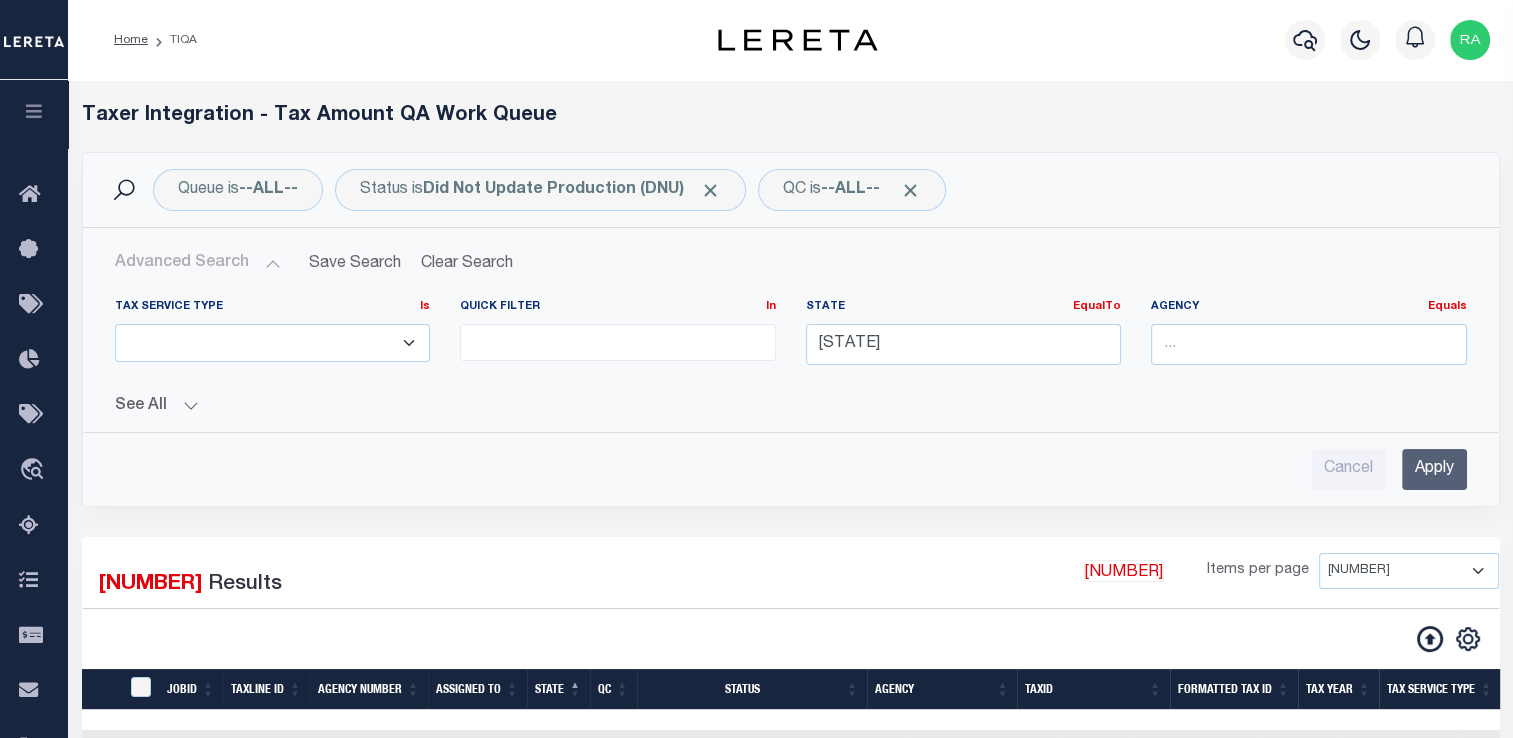 click on "Apply" at bounding box center [1434, 469] 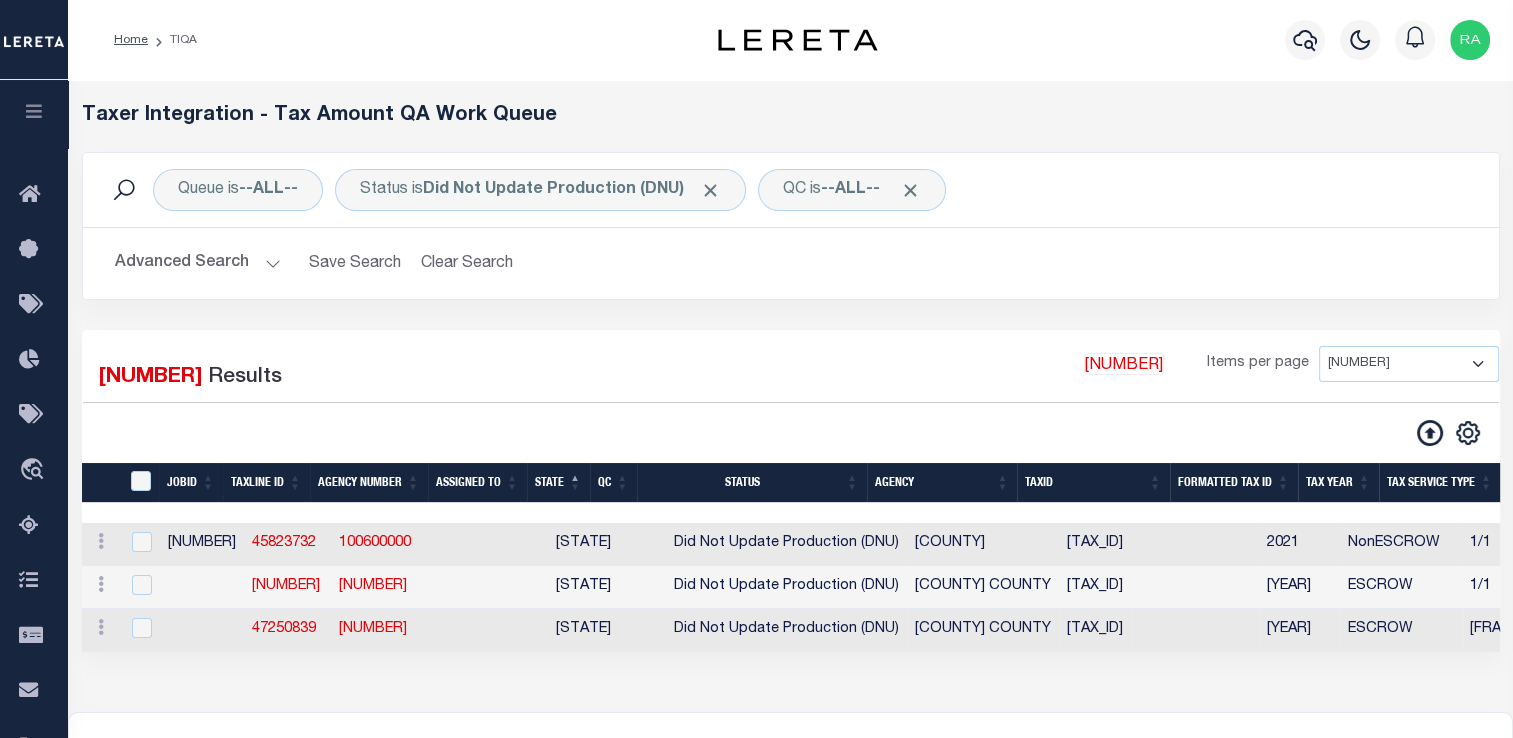 drag, startPoint x: 880, startPoint y: 539, endPoint x: 1002, endPoint y: 547, distance: 122.26202 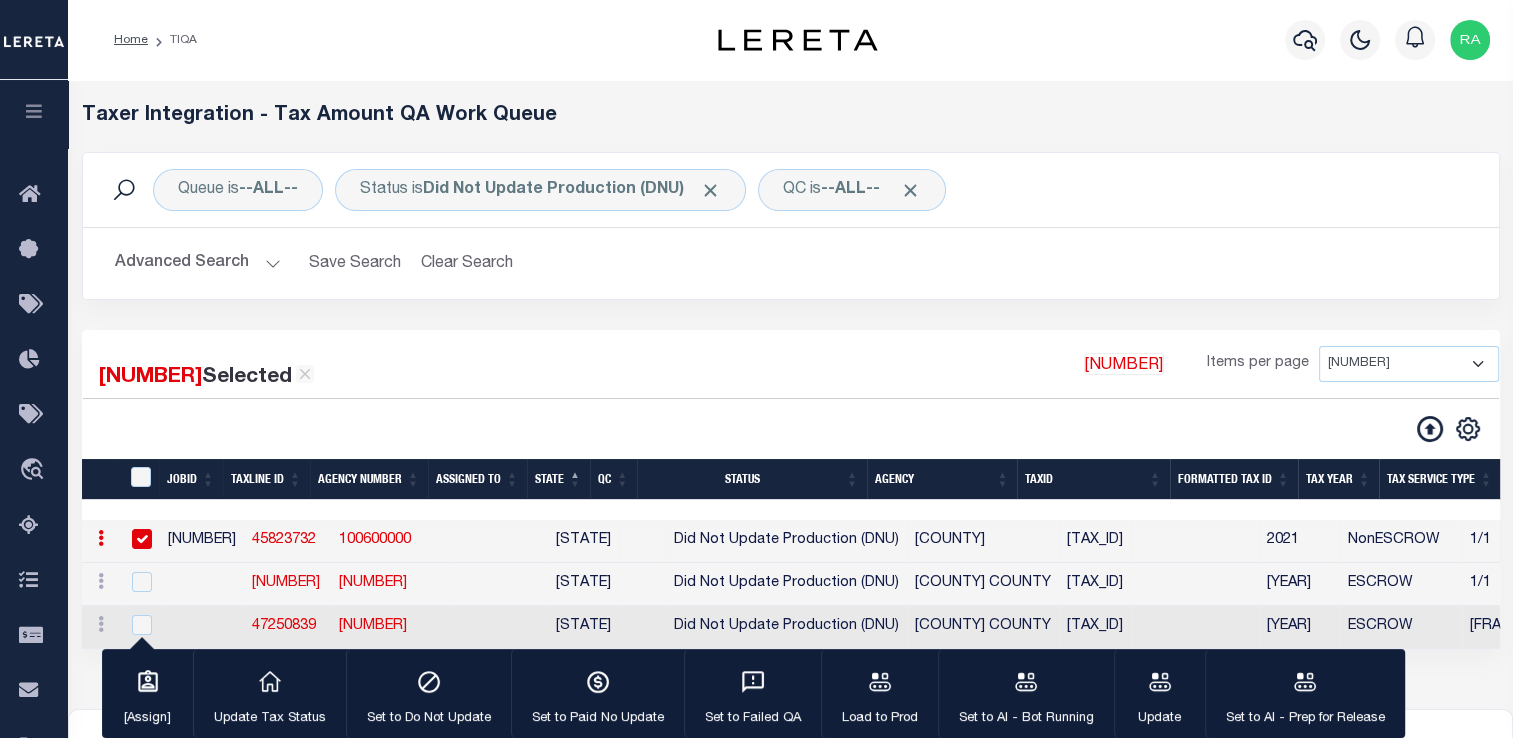 copy on "[COUNTY]" 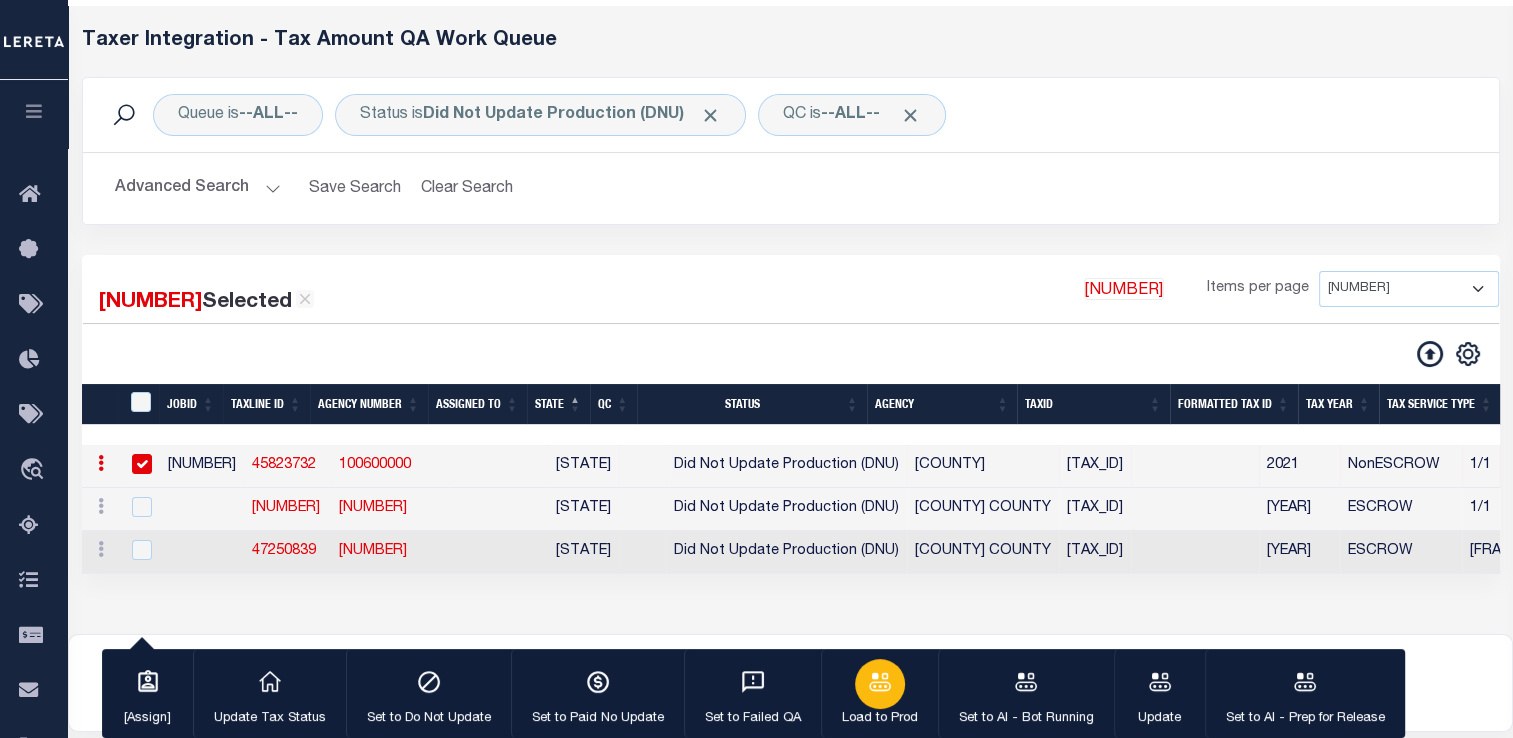 scroll, scrollTop: 94, scrollLeft: 0, axis: vertical 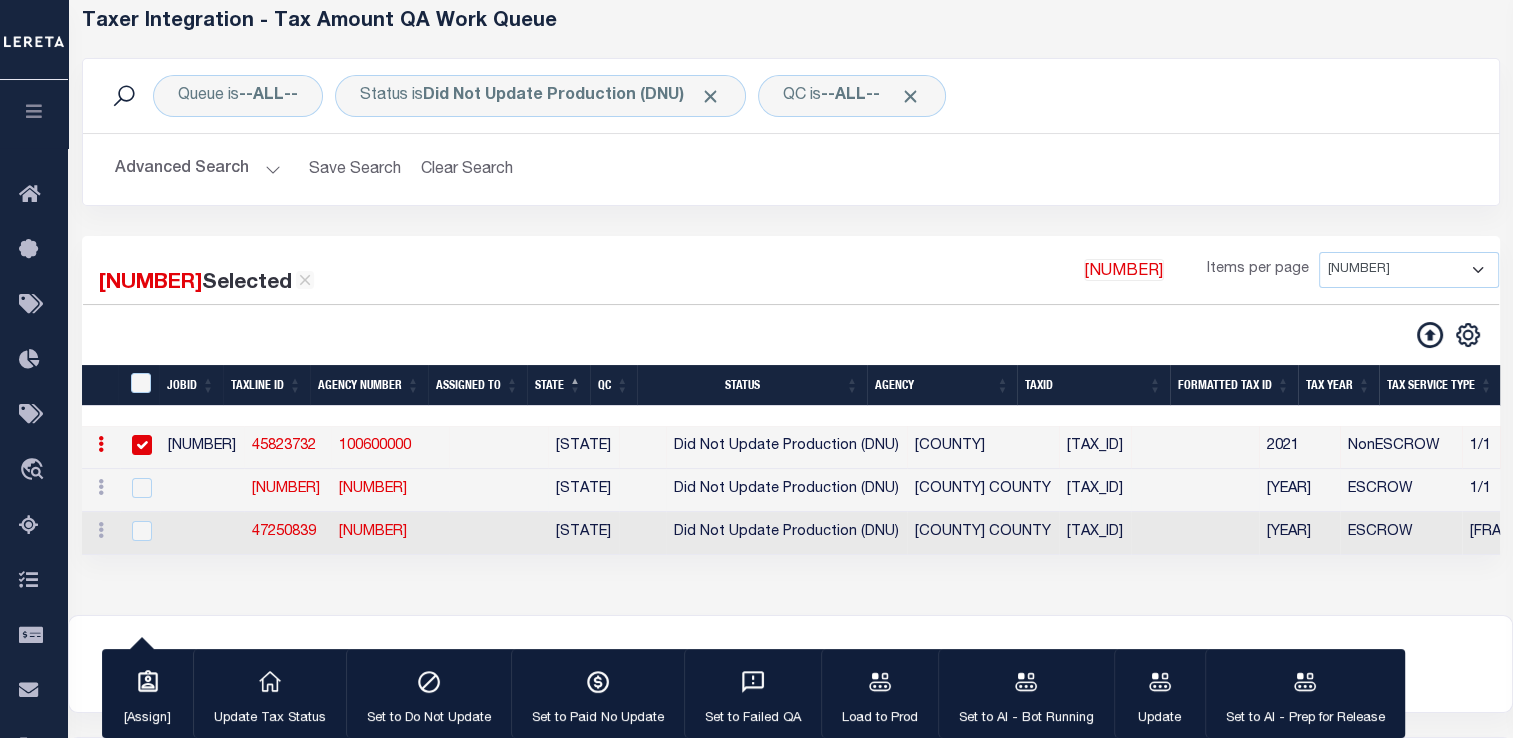click on "[COUNTY] COUNTY" at bounding box center (983, 490) 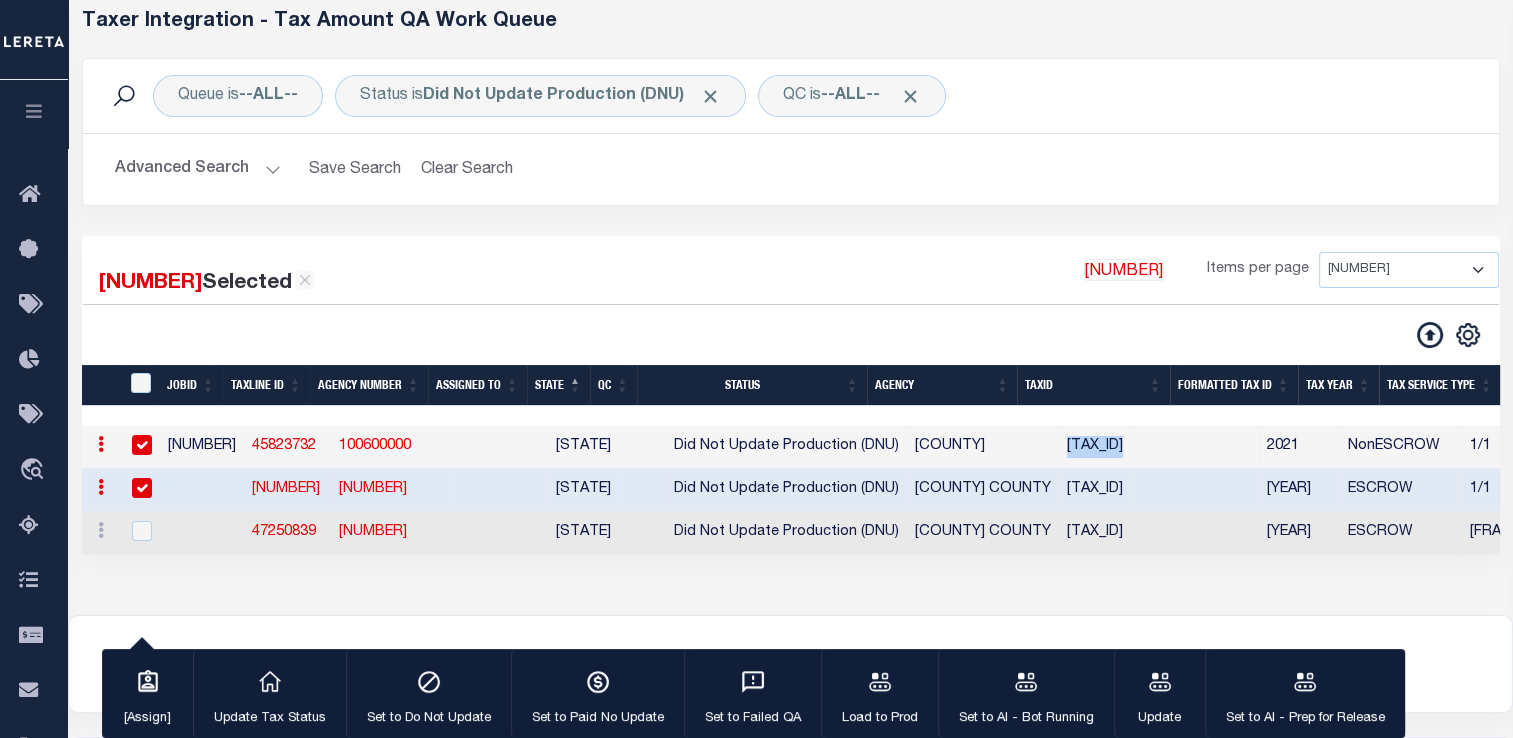 drag, startPoint x: 1073, startPoint y: 450, endPoint x: 1207, endPoint y: 454, distance: 134.0597 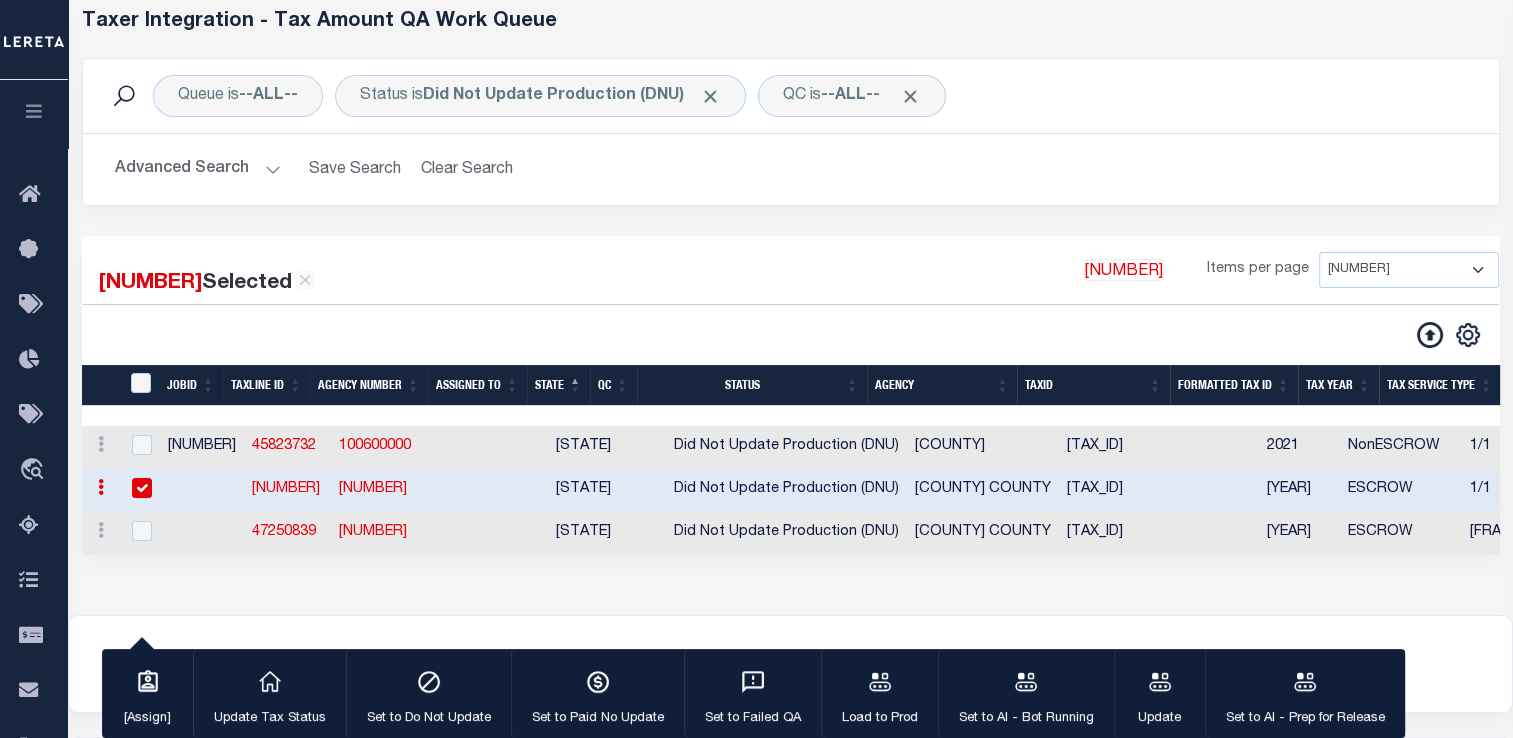 click at bounding box center (142, 488) 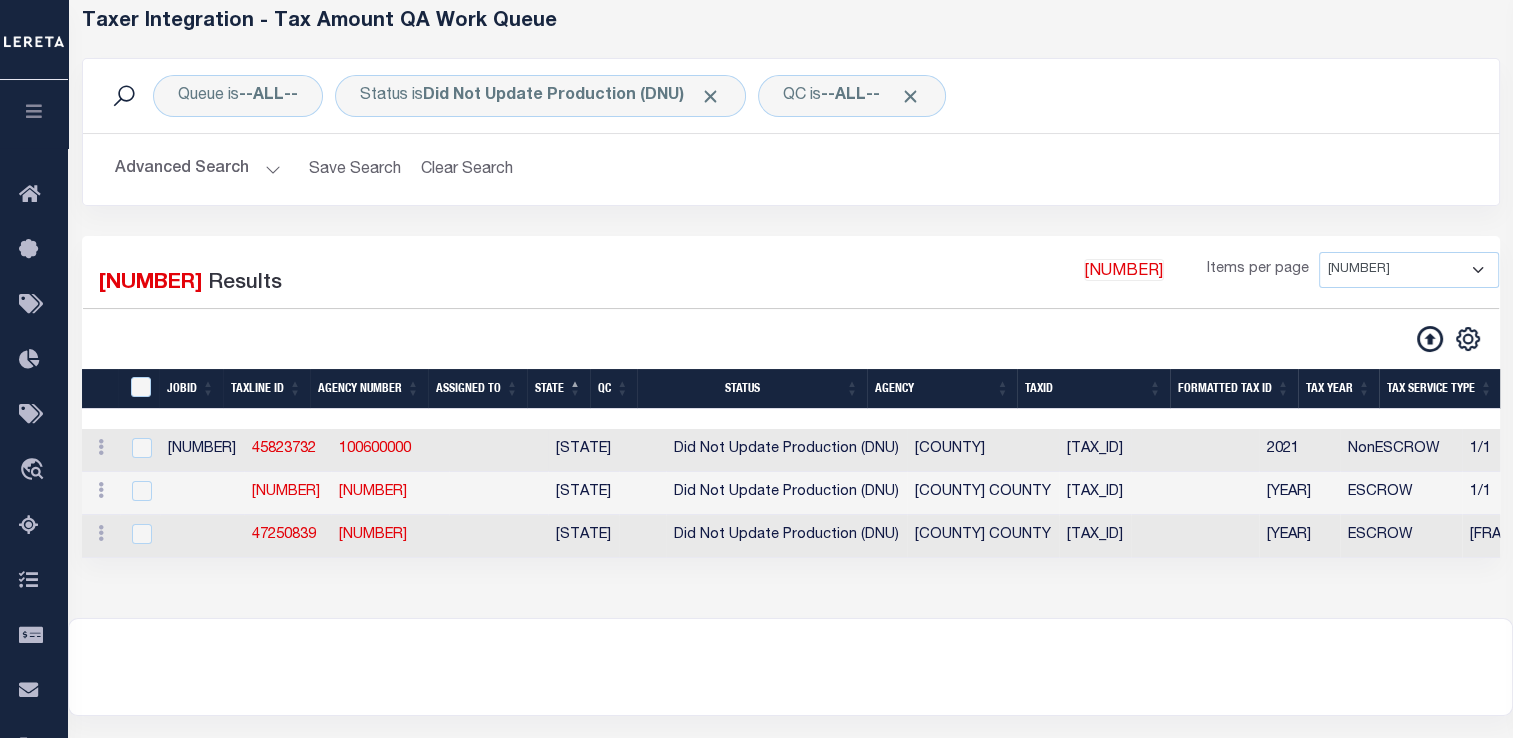drag, startPoint x: 1029, startPoint y: 450, endPoint x: 1176, endPoint y: 454, distance: 147.05441 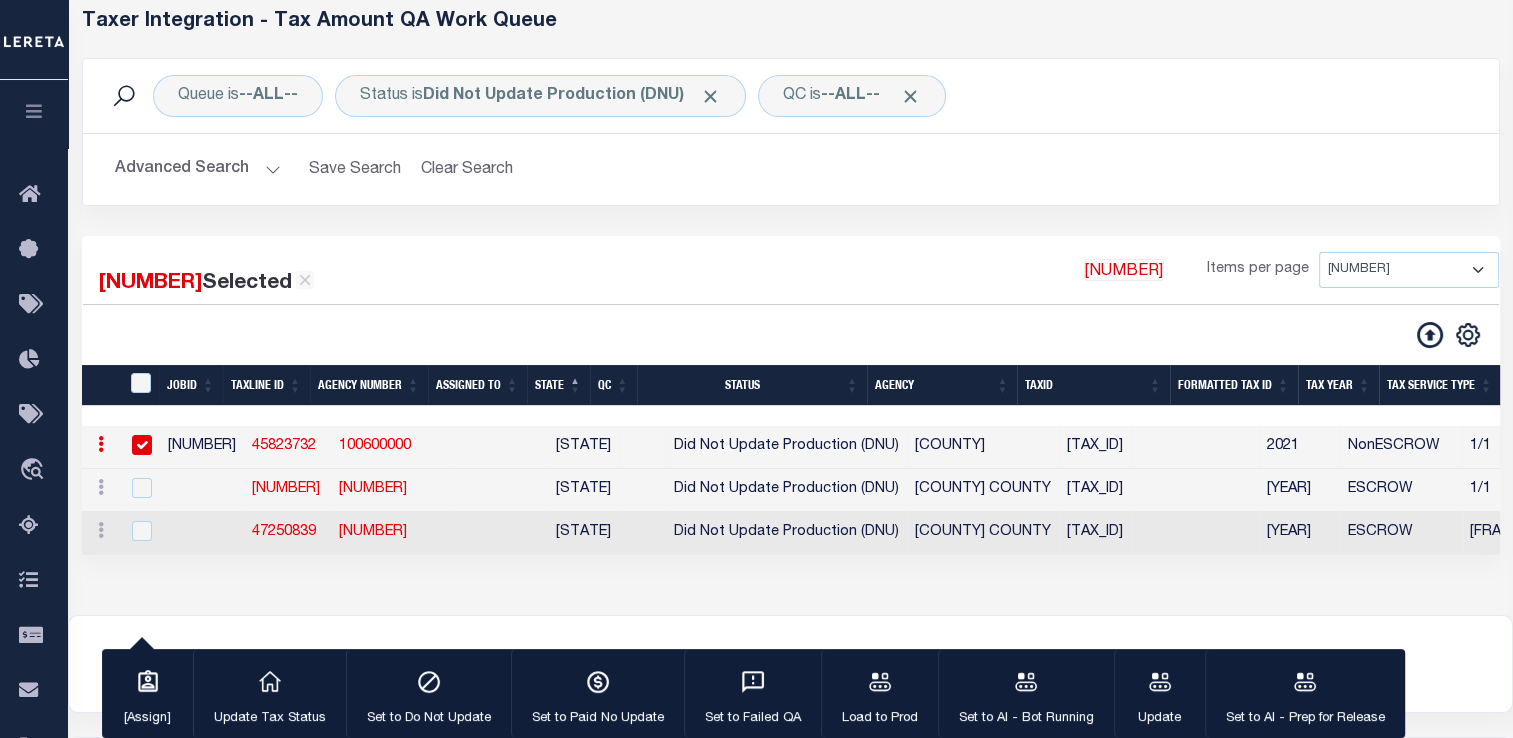 copy on "[TAX_ID]" 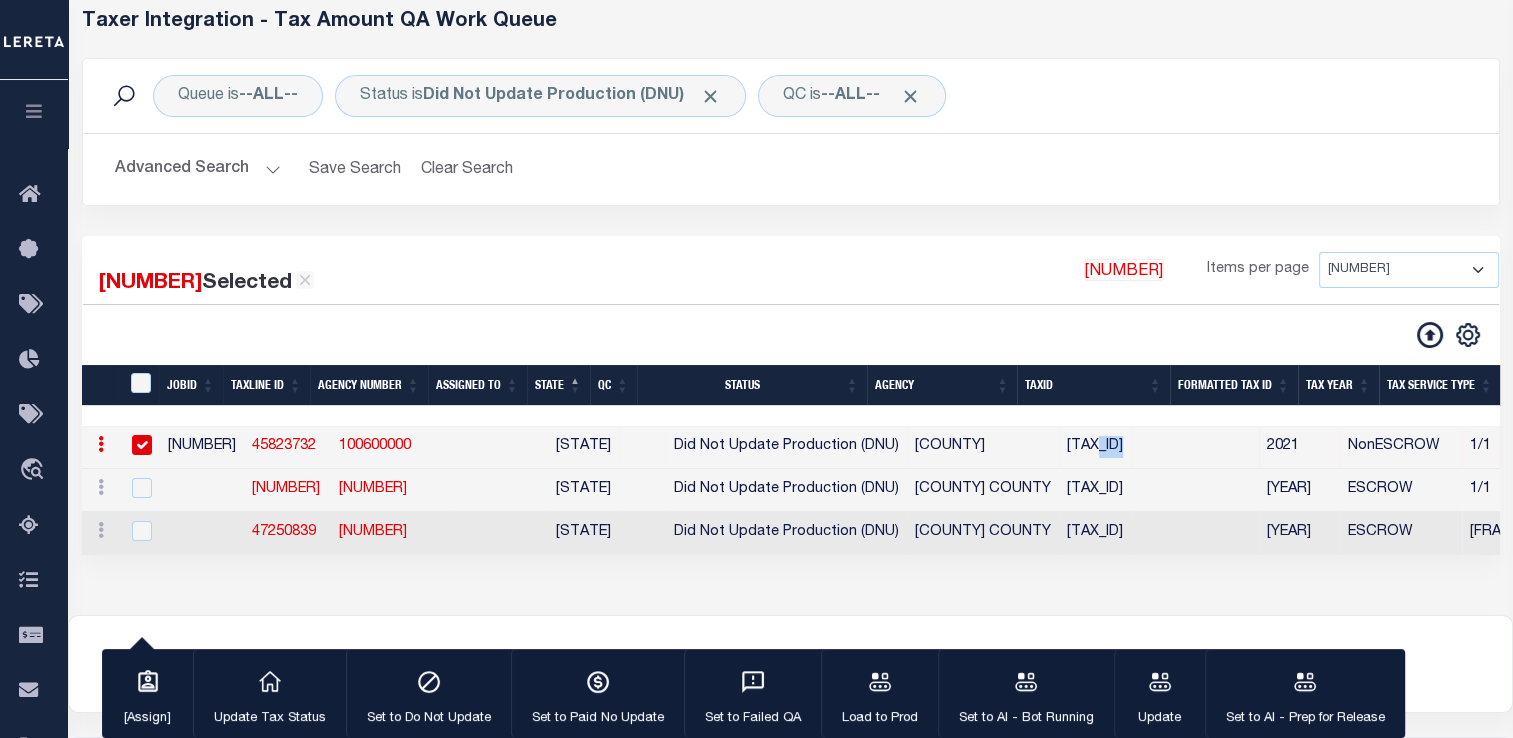 drag, startPoint x: 1058, startPoint y: 449, endPoint x: 1092, endPoint y: 449, distance: 34 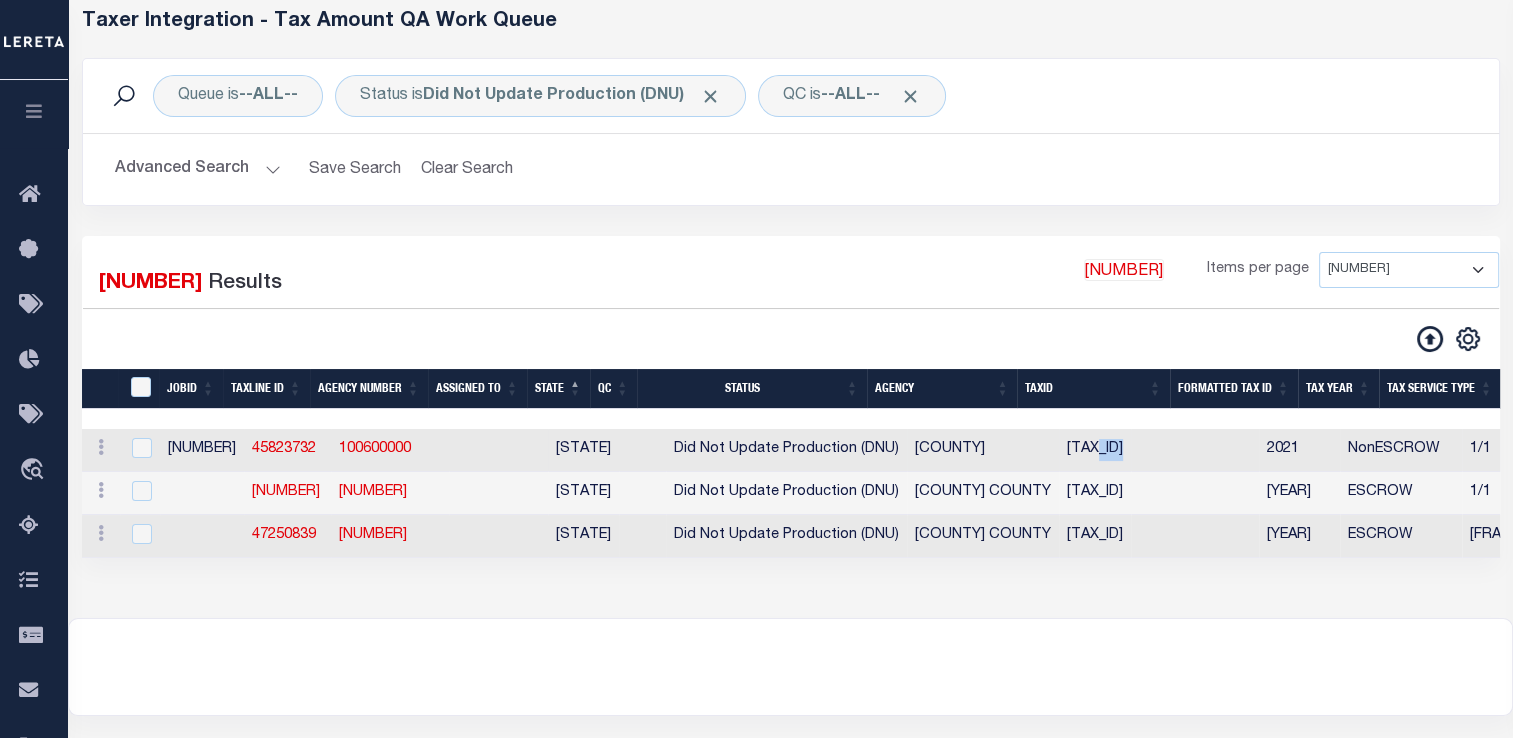 copy on "0141" 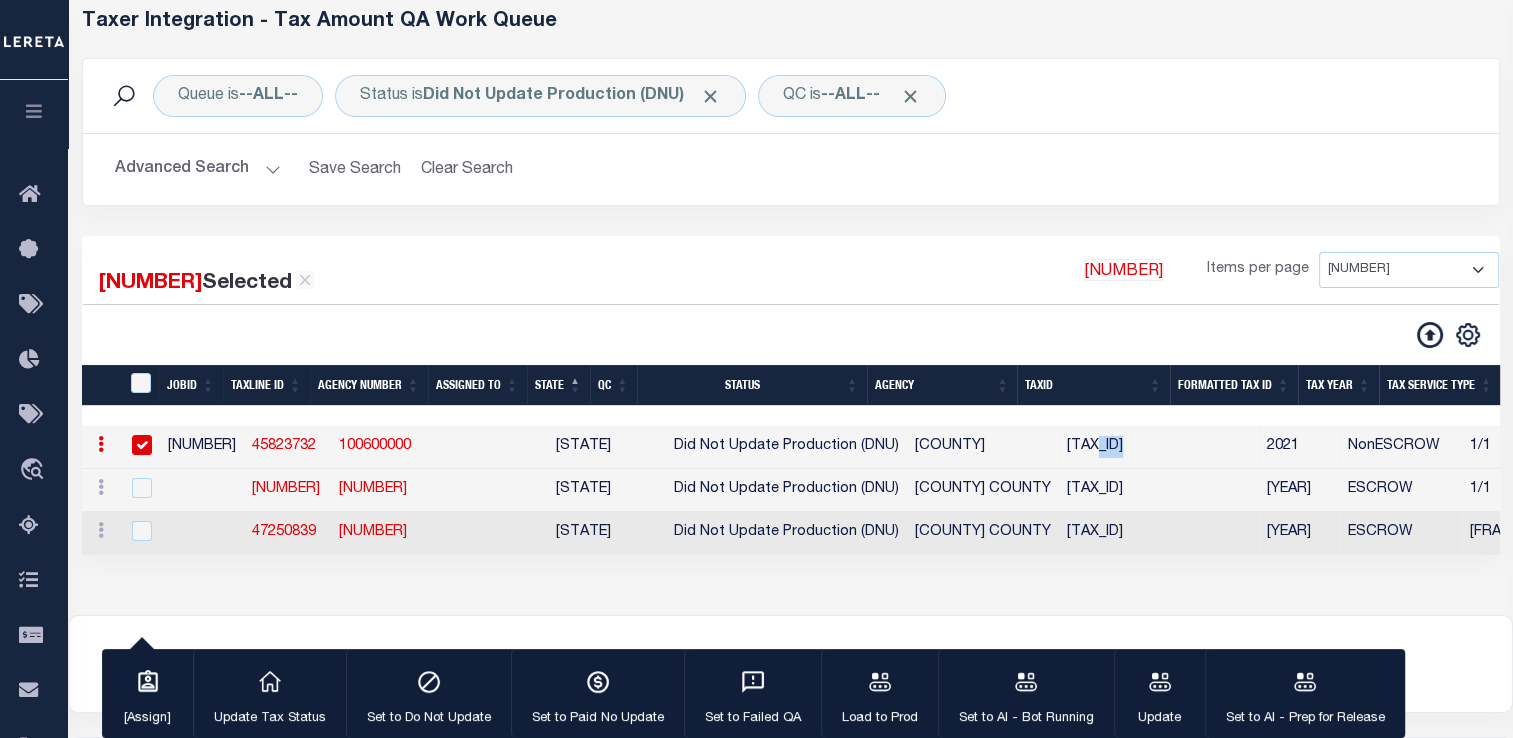 copy on "0010" 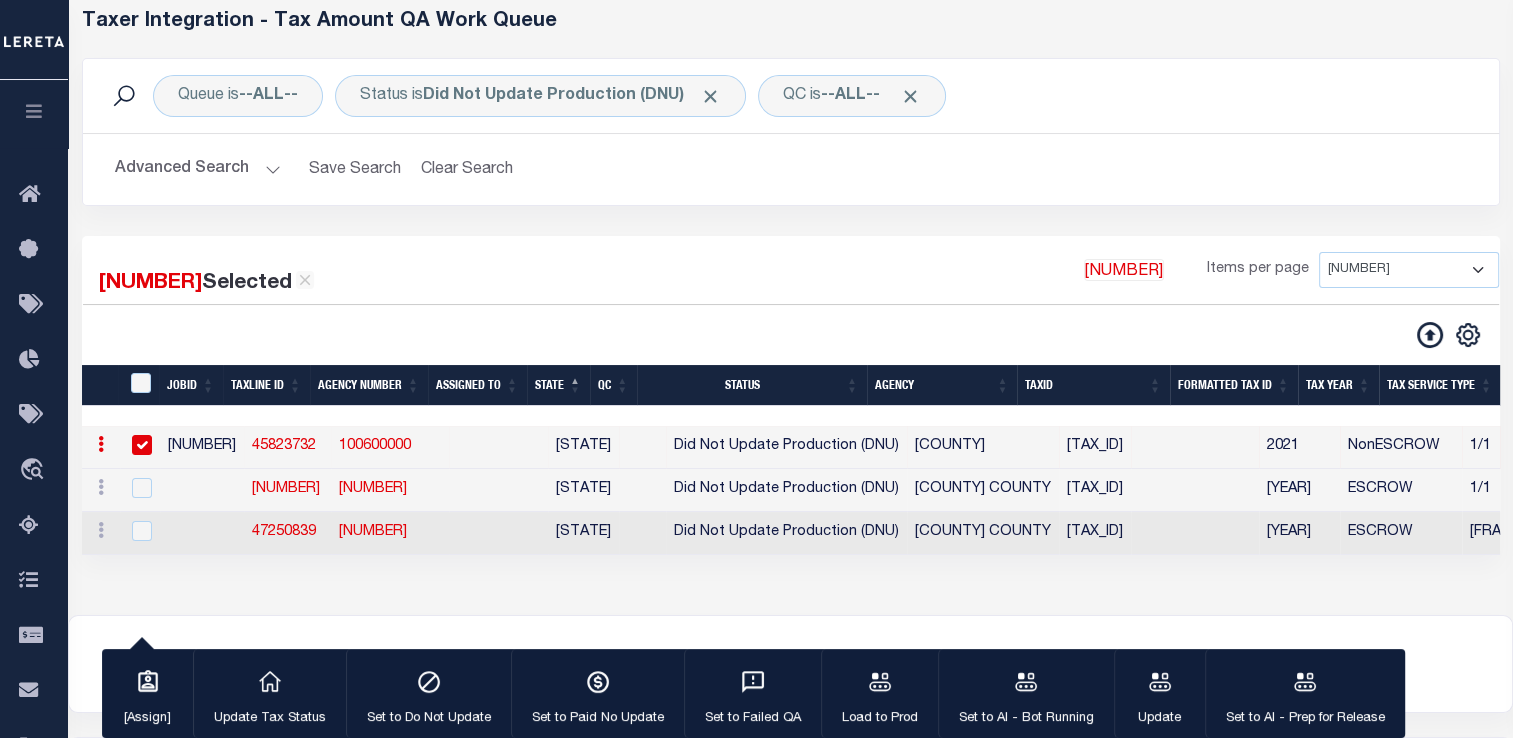 click on "[TAX_ID]" at bounding box center (1095, 447) 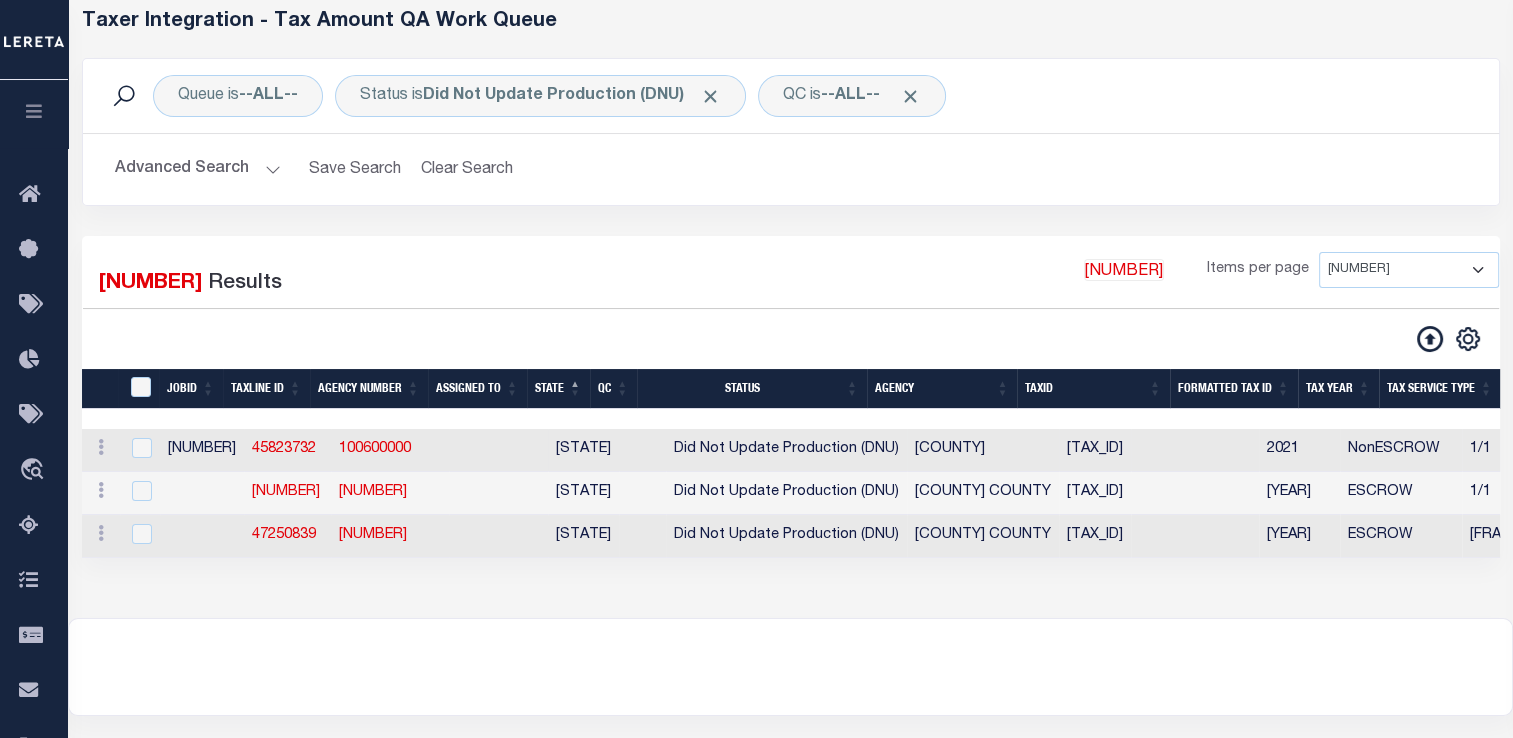 drag, startPoint x: 1137, startPoint y: 450, endPoint x: 1178, endPoint y: 450, distance: 41 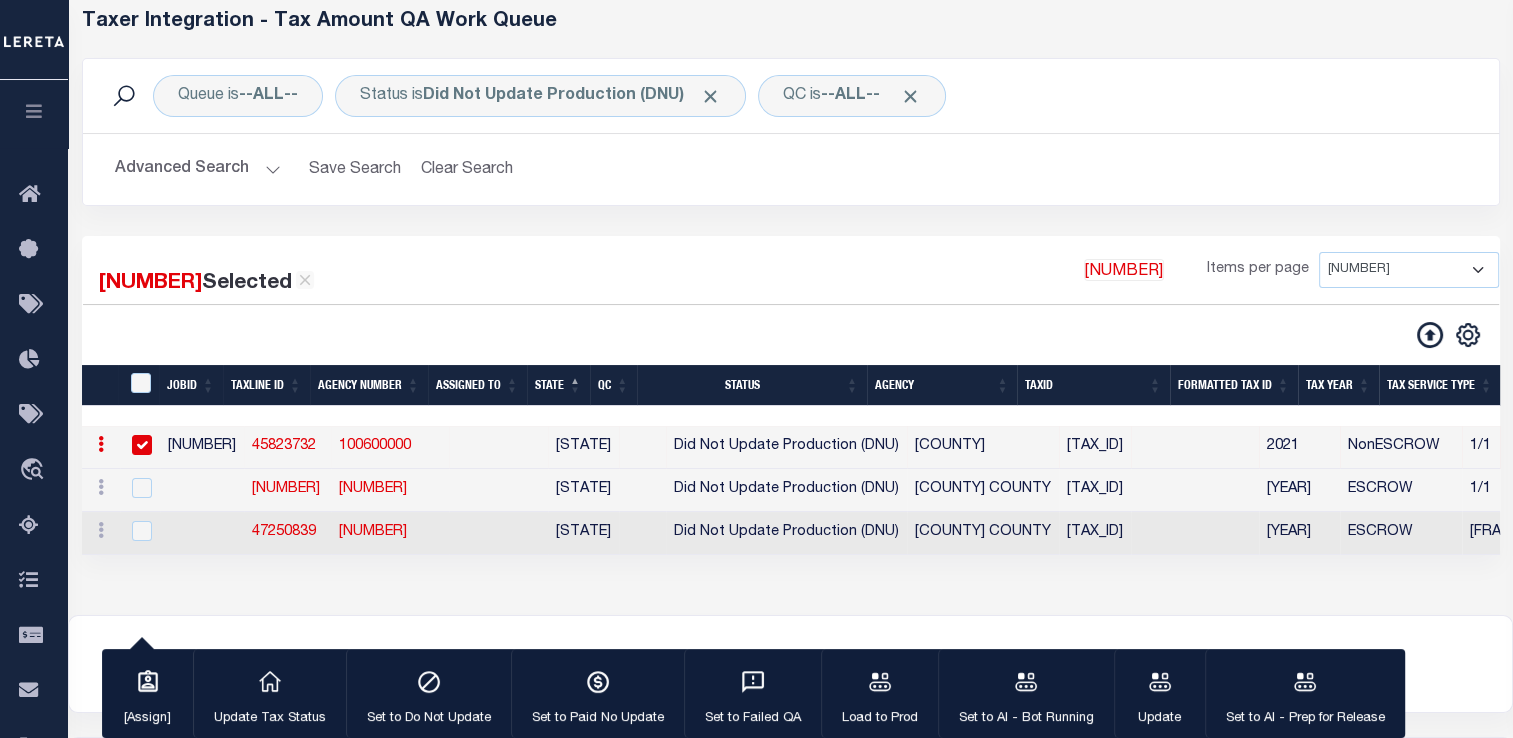 copy on "056-1" 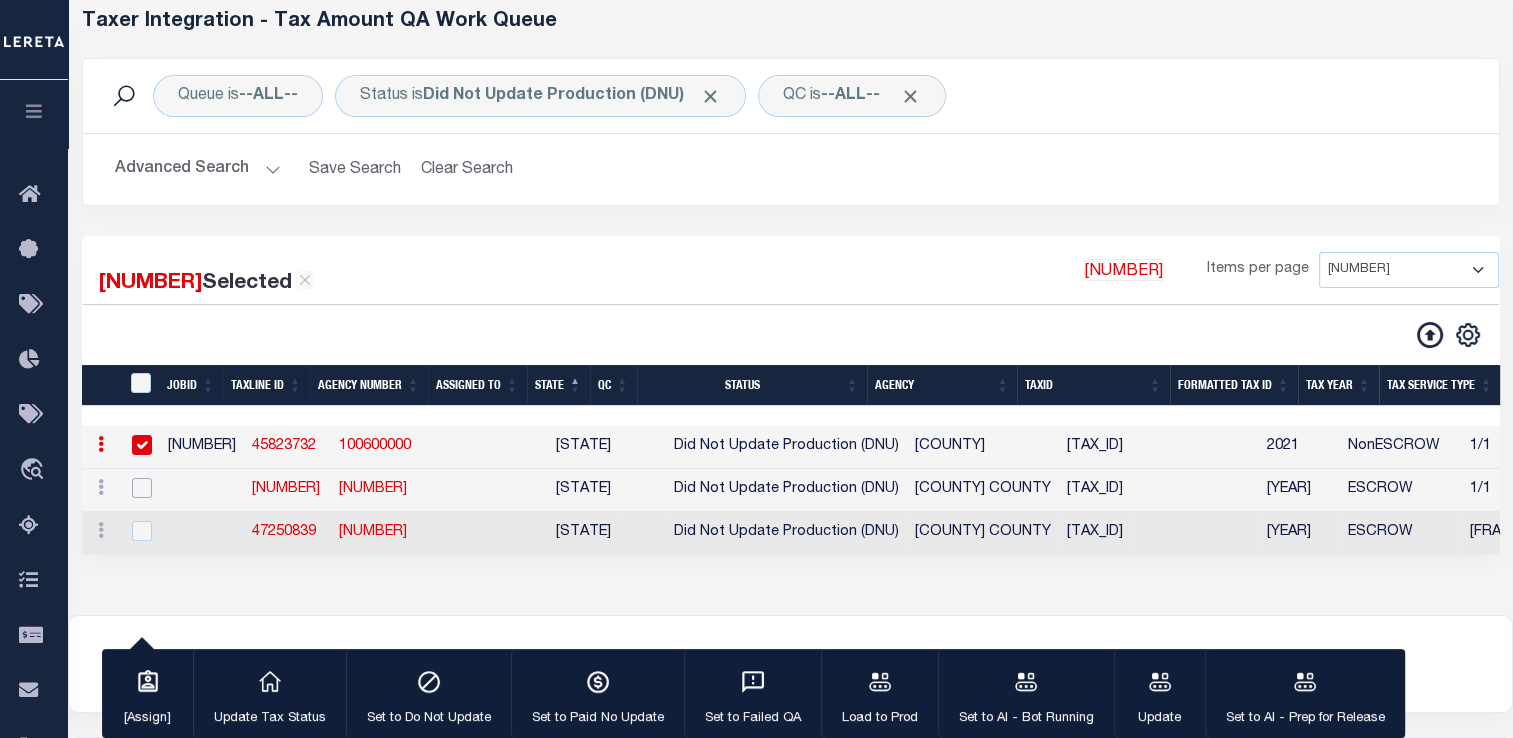 click at bounding box center (142, 488) 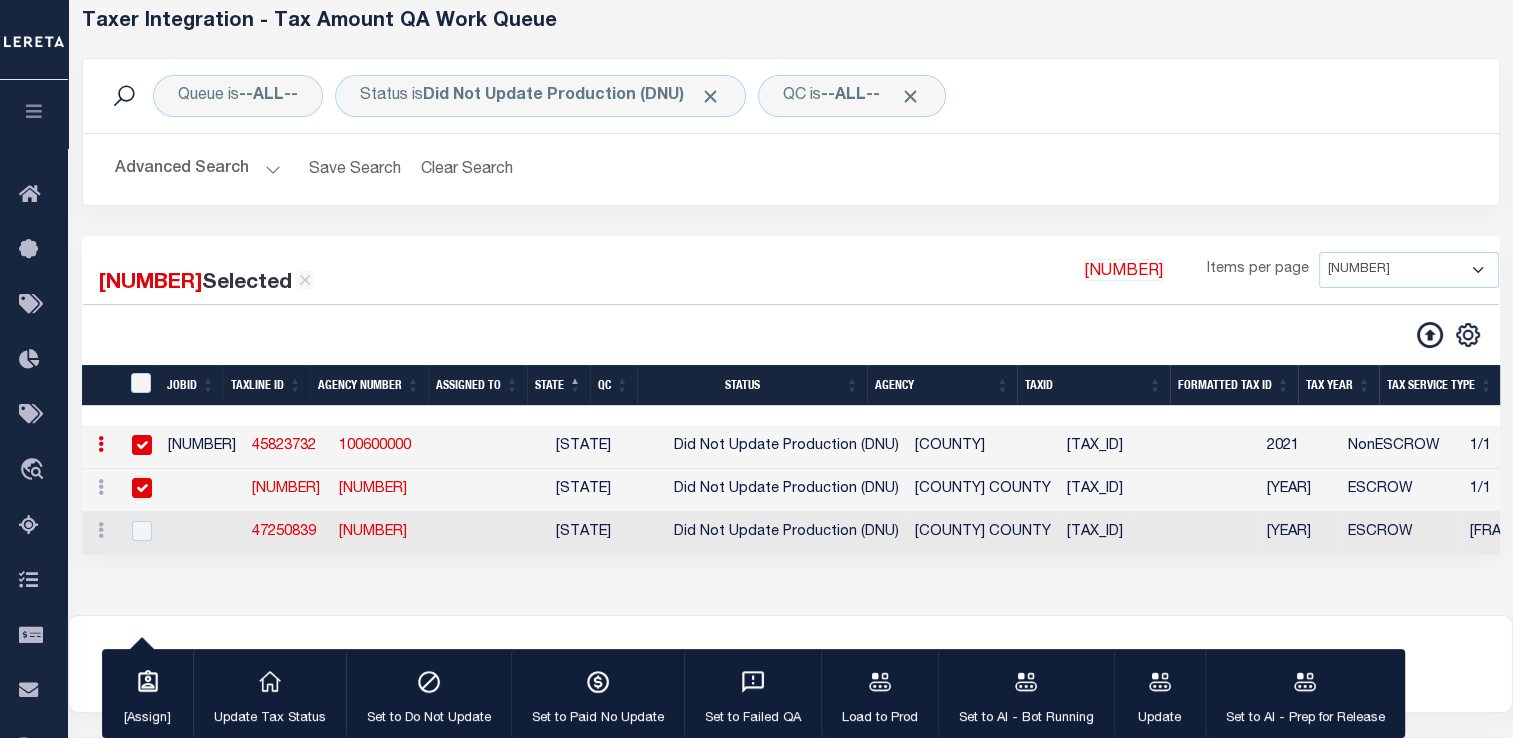 checkbox on "true" 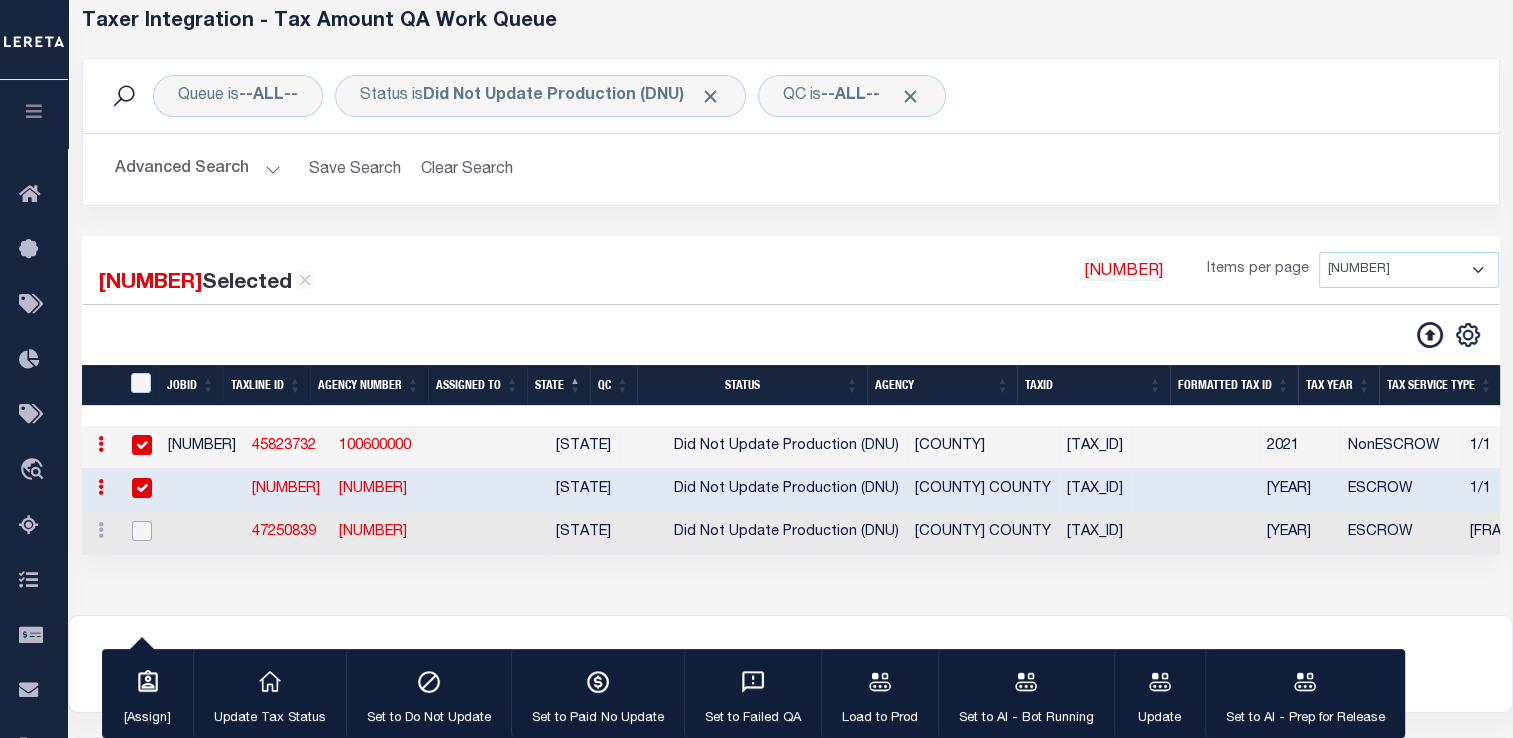 click at bounding box center [142, 445] 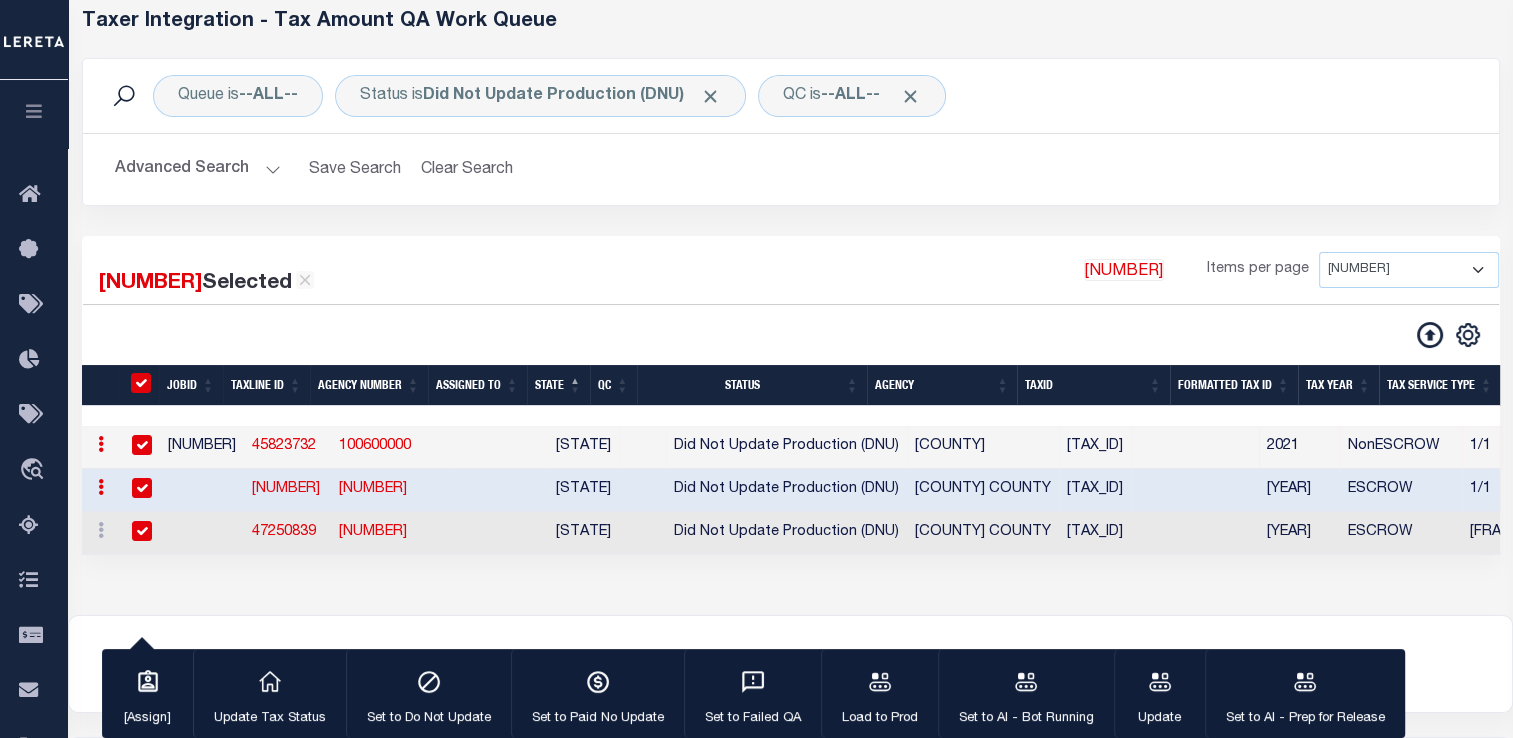 checkbox on "true" 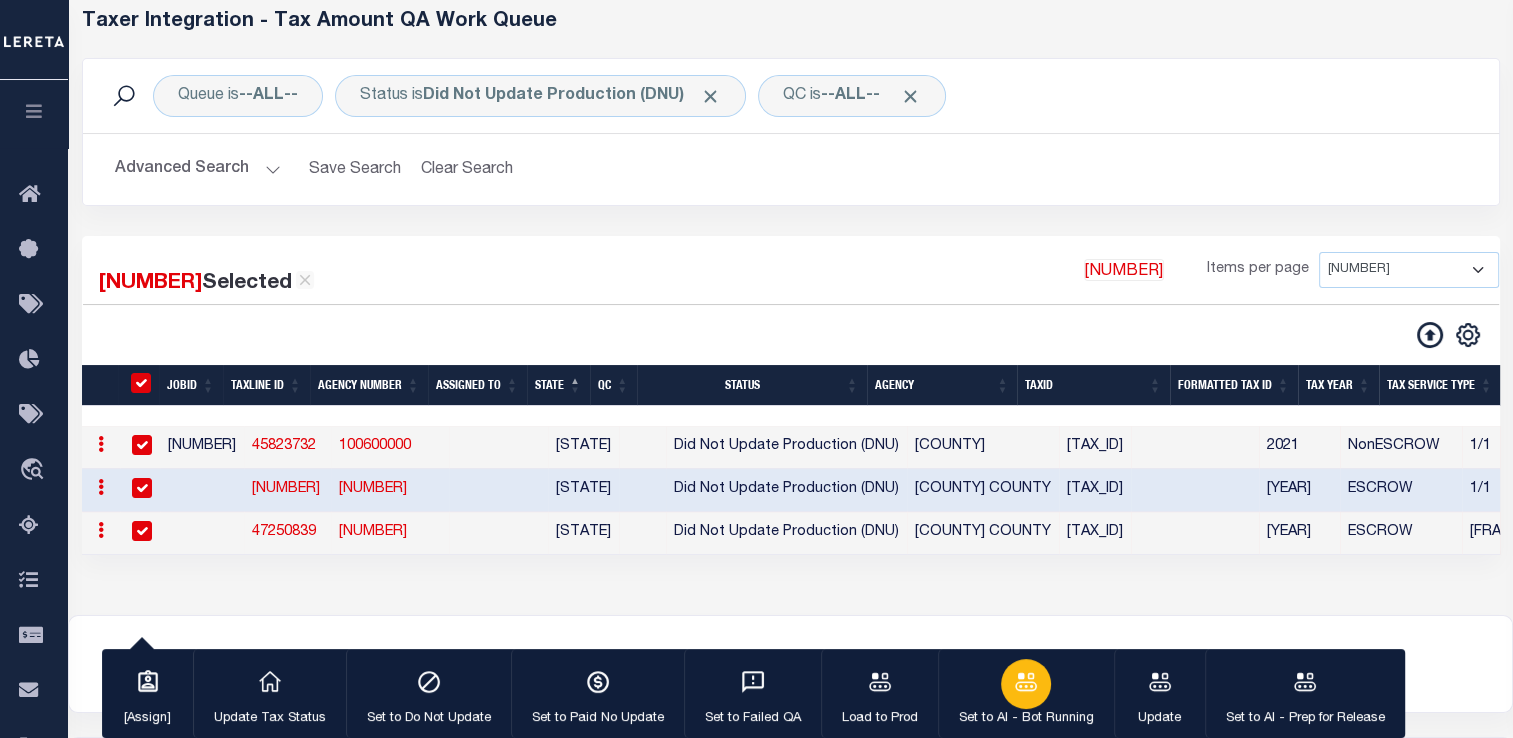 click at bounding box center (1026, 681) 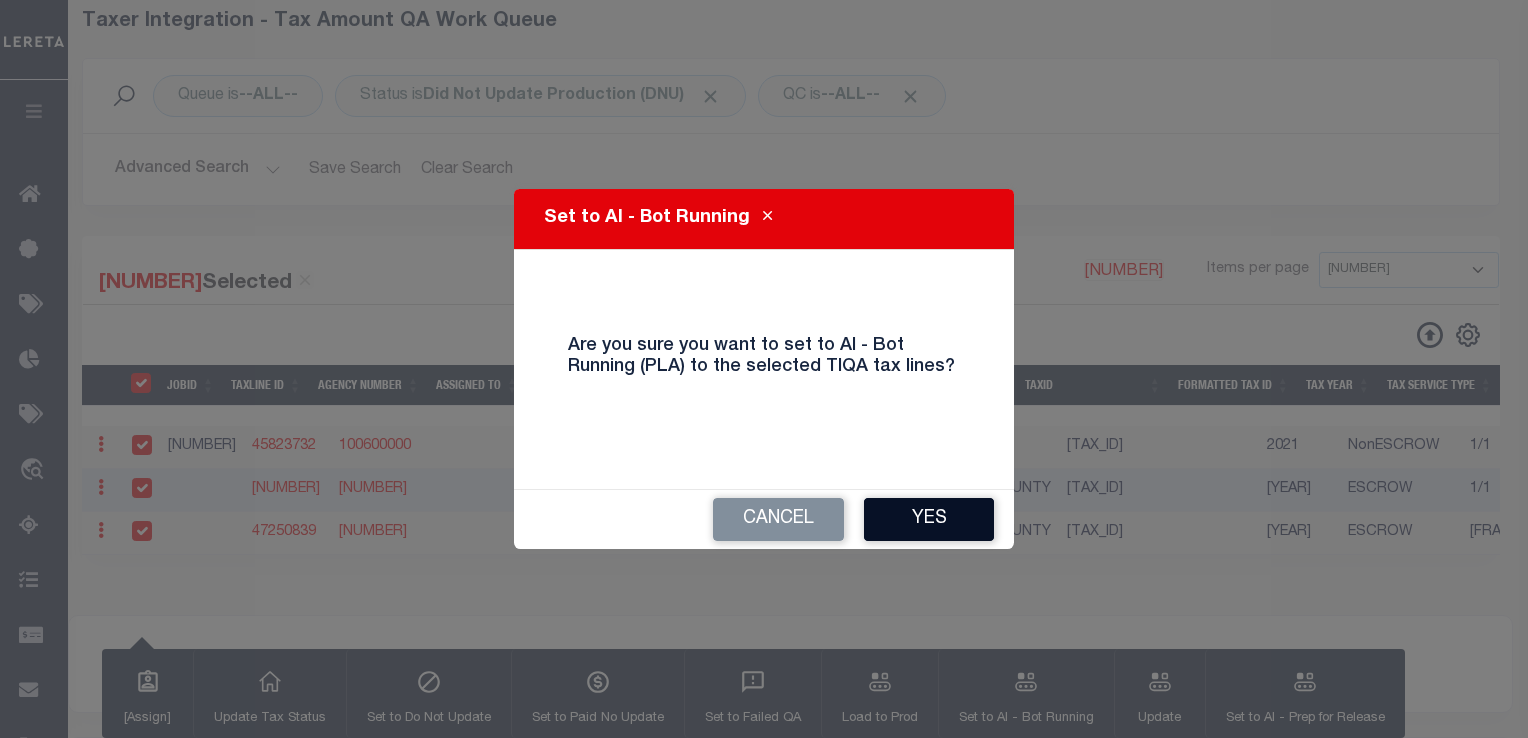 click on "Yes" at bounding box center (929, 519) 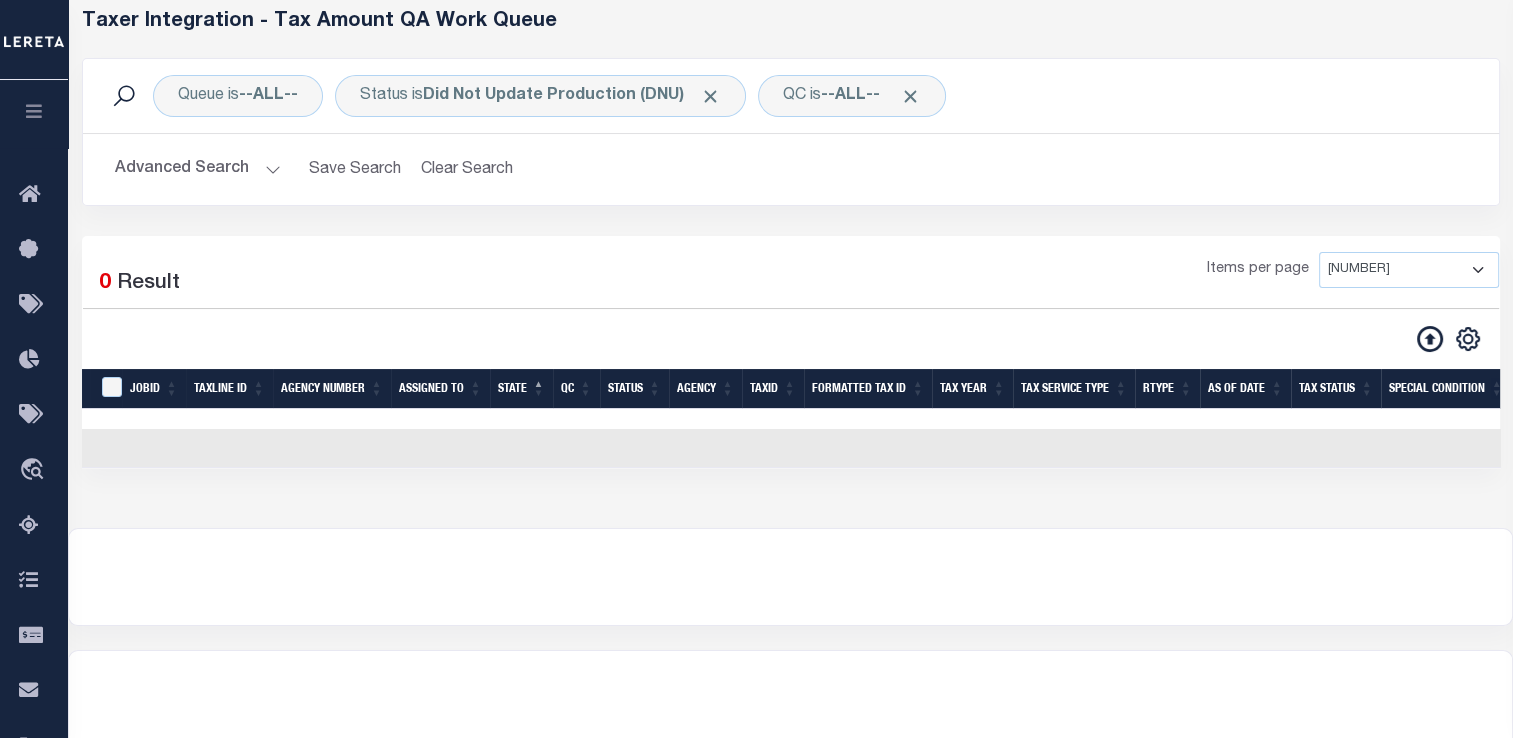 click on "TaxID" at bounding box center (773, 389) 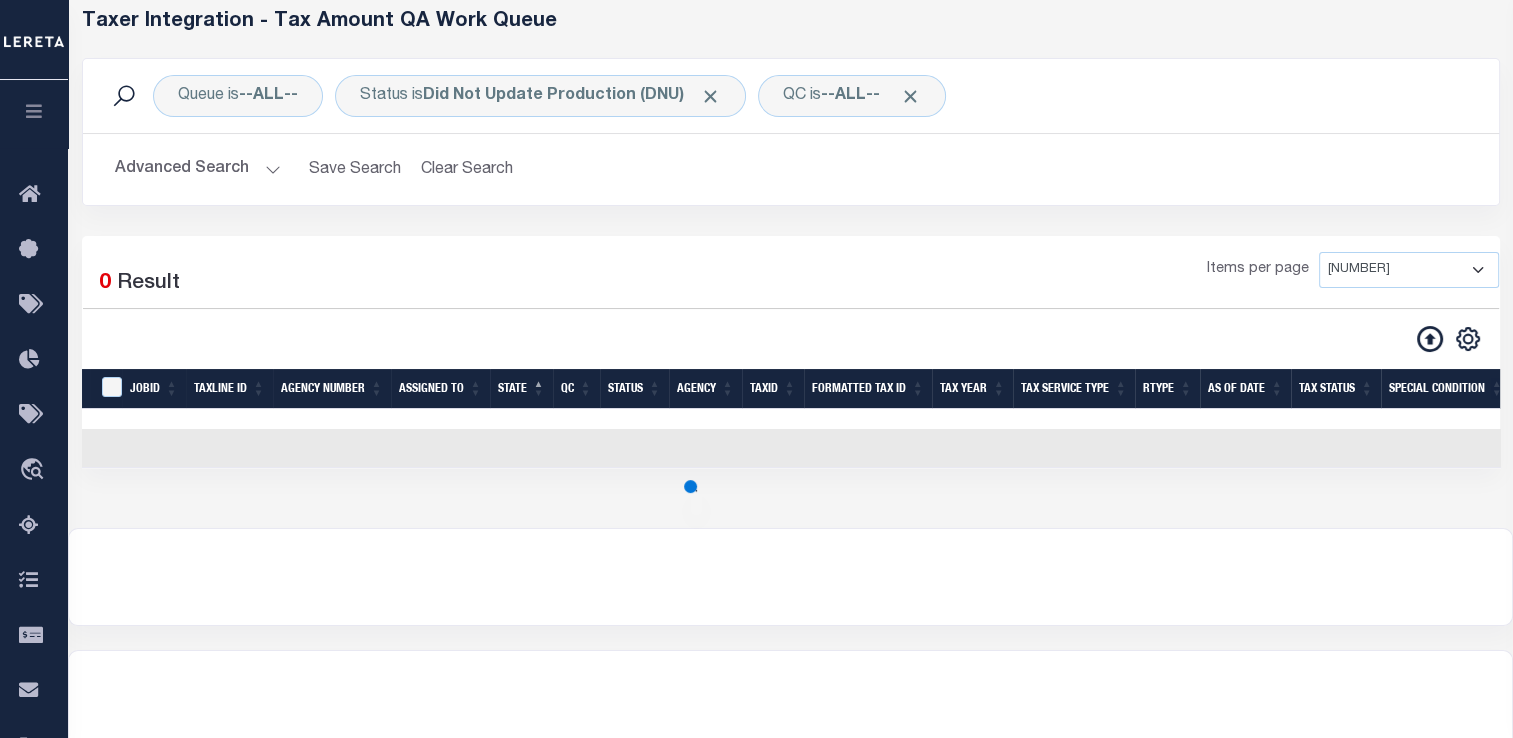 click on "TaxID" at bounding box center (773, 389) 